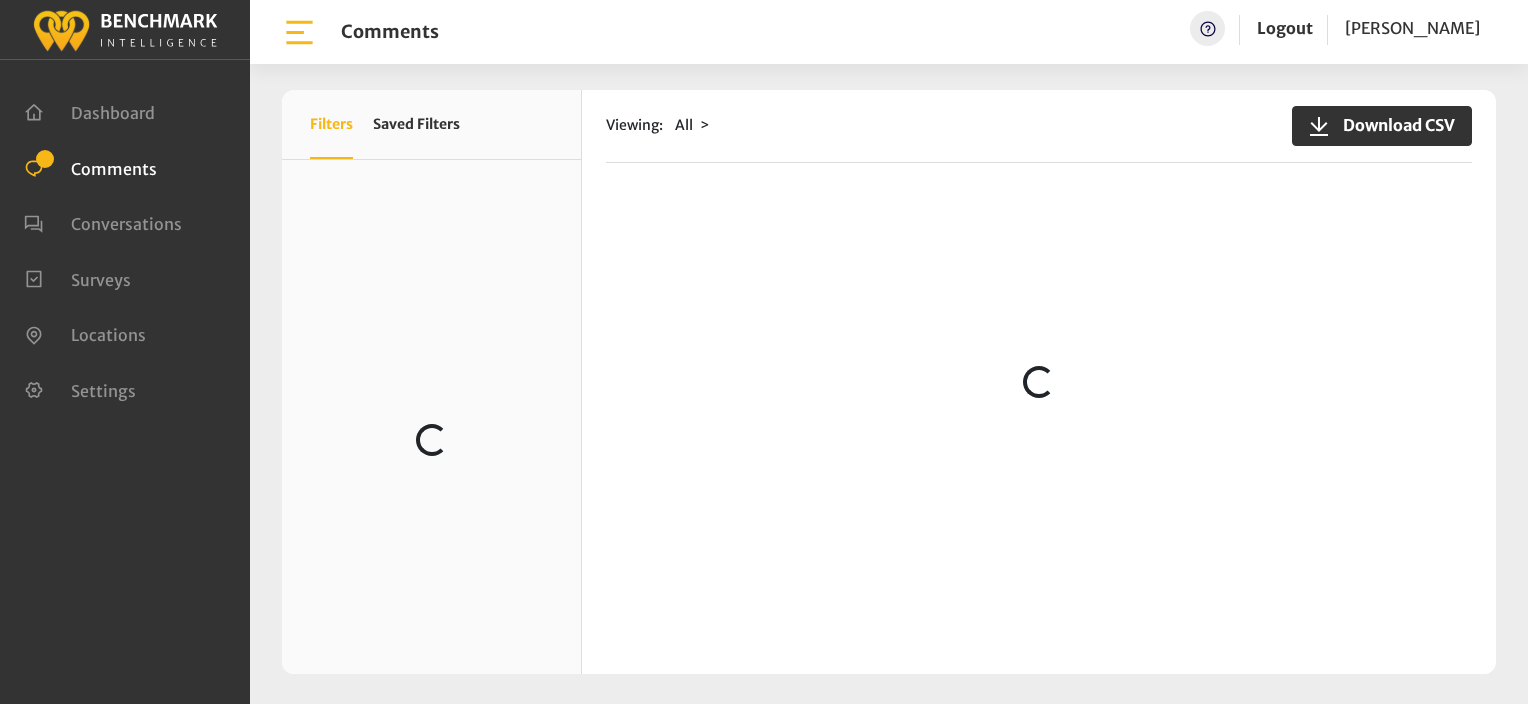 scroll, scrollTop: 0, scrollLeft: 0, axis: both 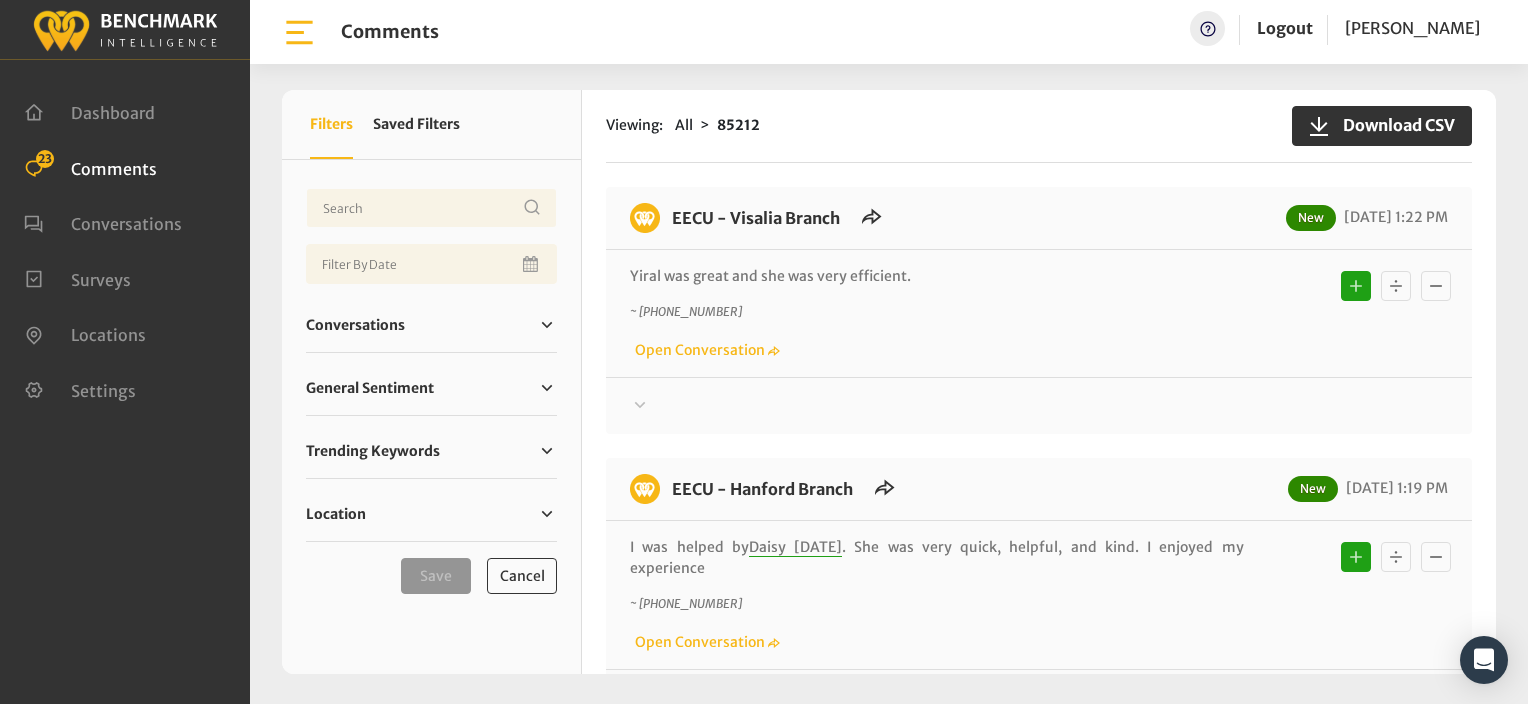 click on "EECU - Visalia Branch
New
07/01/2025 1:22 PM" 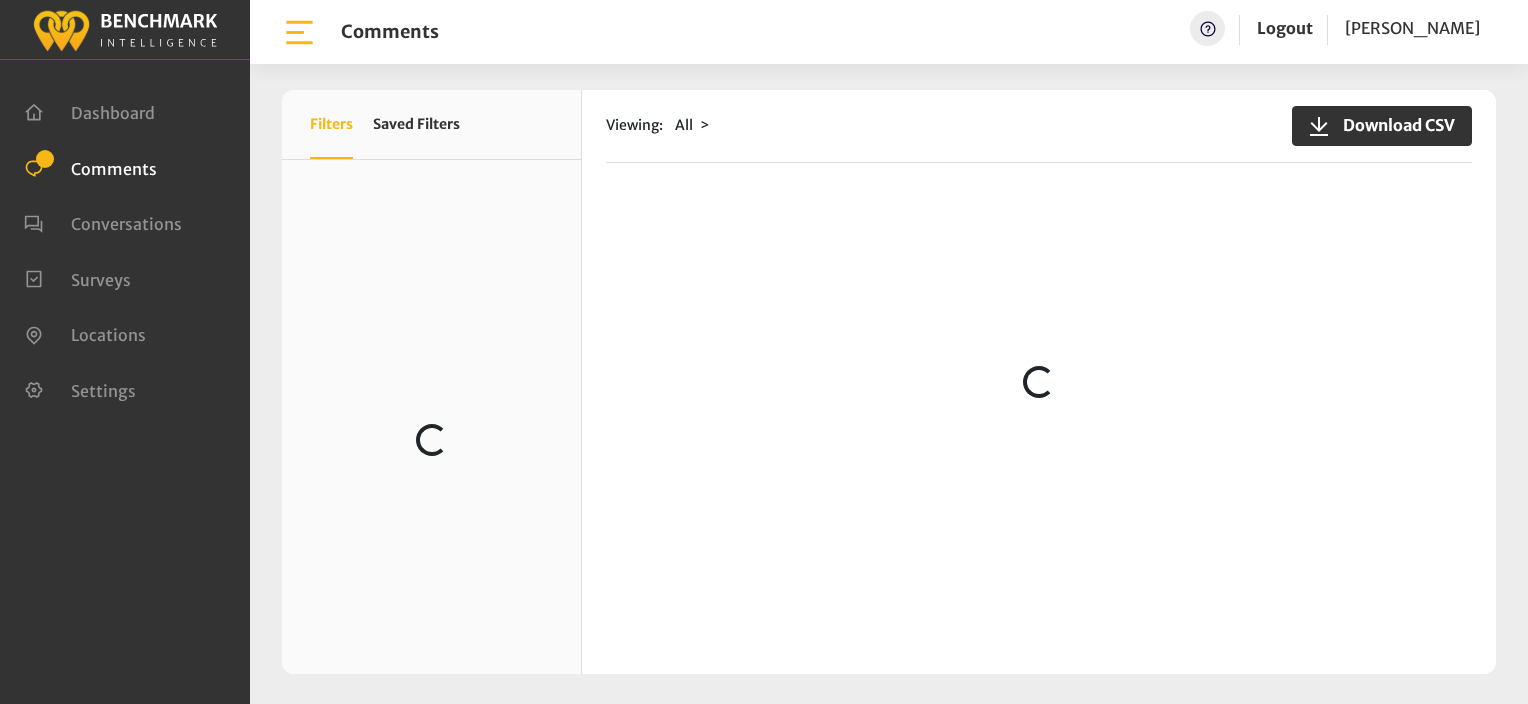 scroll, scrollTop: 0, scrollLeft: 0, axis: both 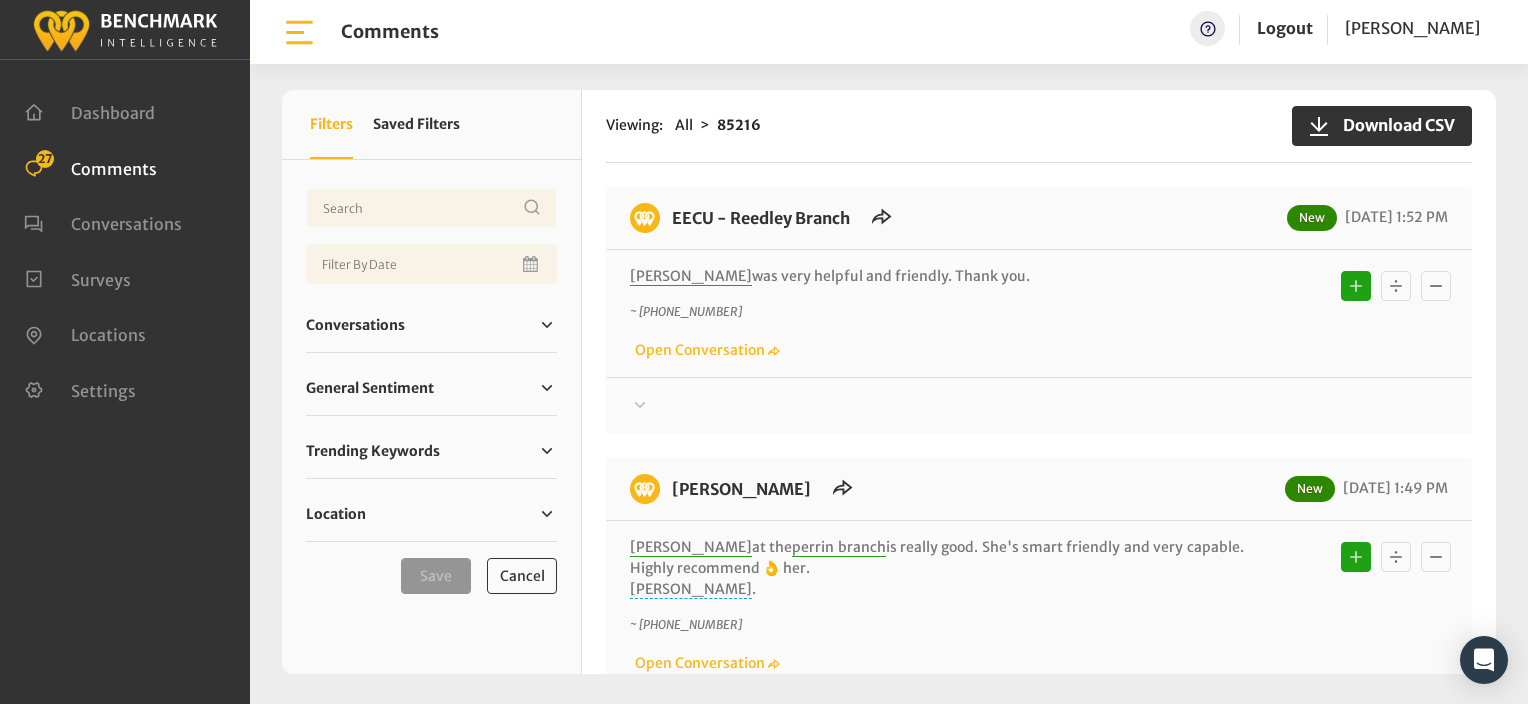 click on "~ +15598478533
Open Conversation" 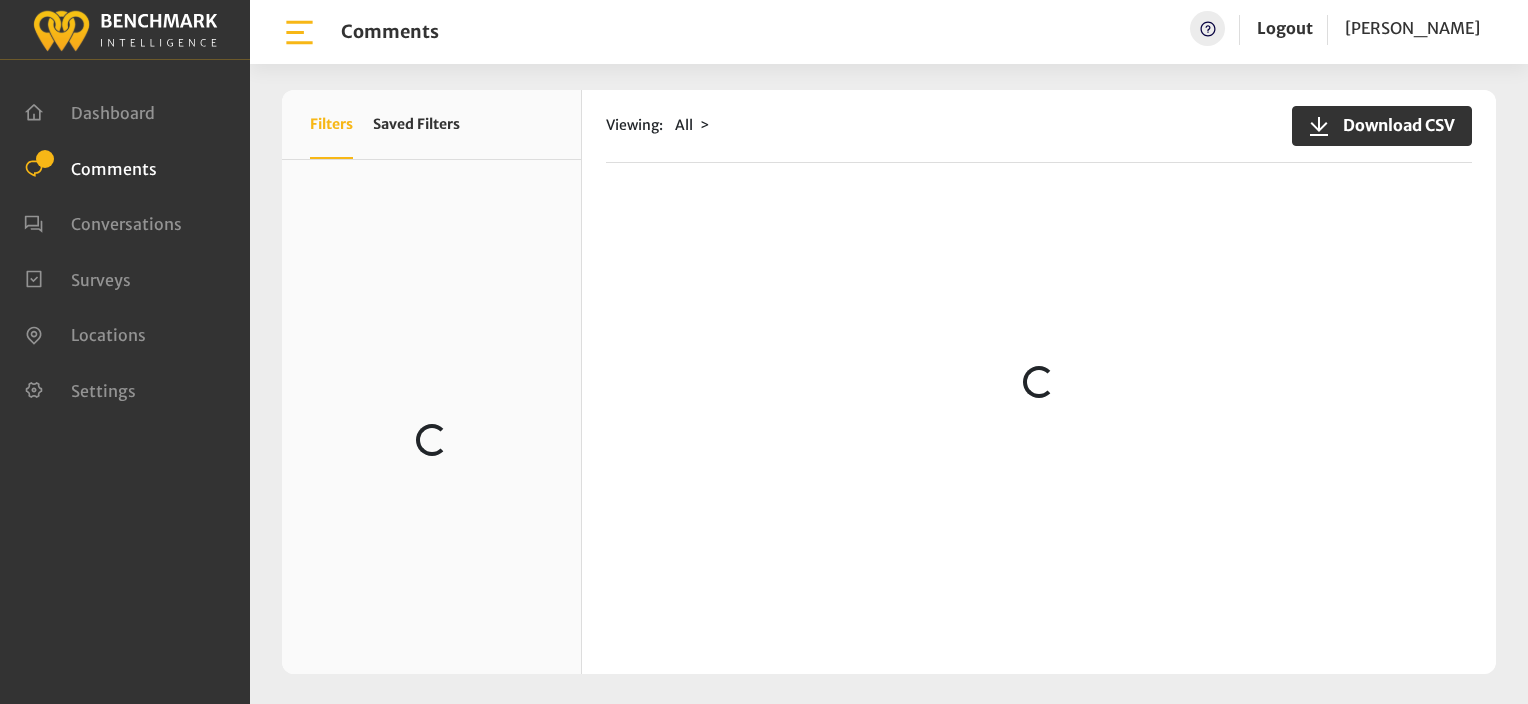 scroll, scrollTop: 0, scrollLeft: 0, axis: both 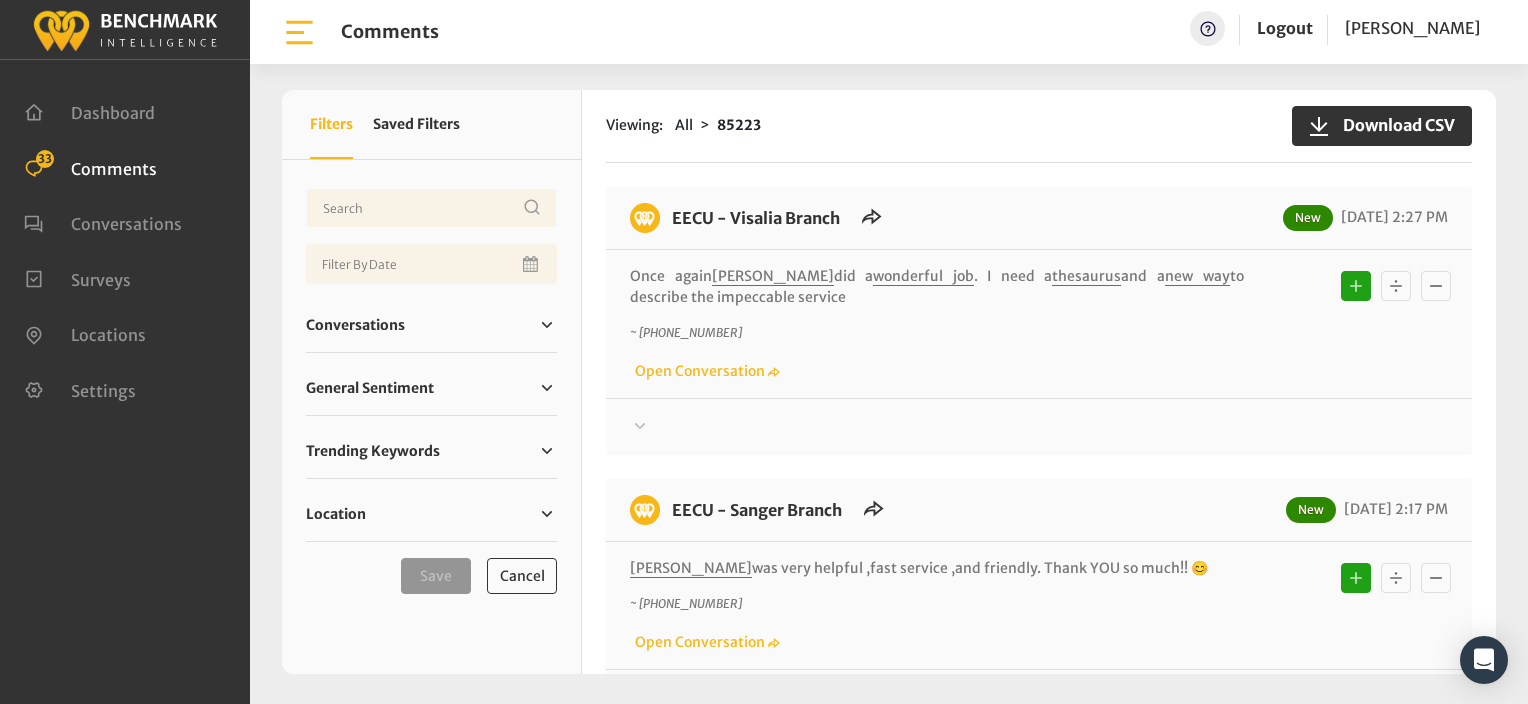 click on "Viewing:
All
85223
Download CSV" 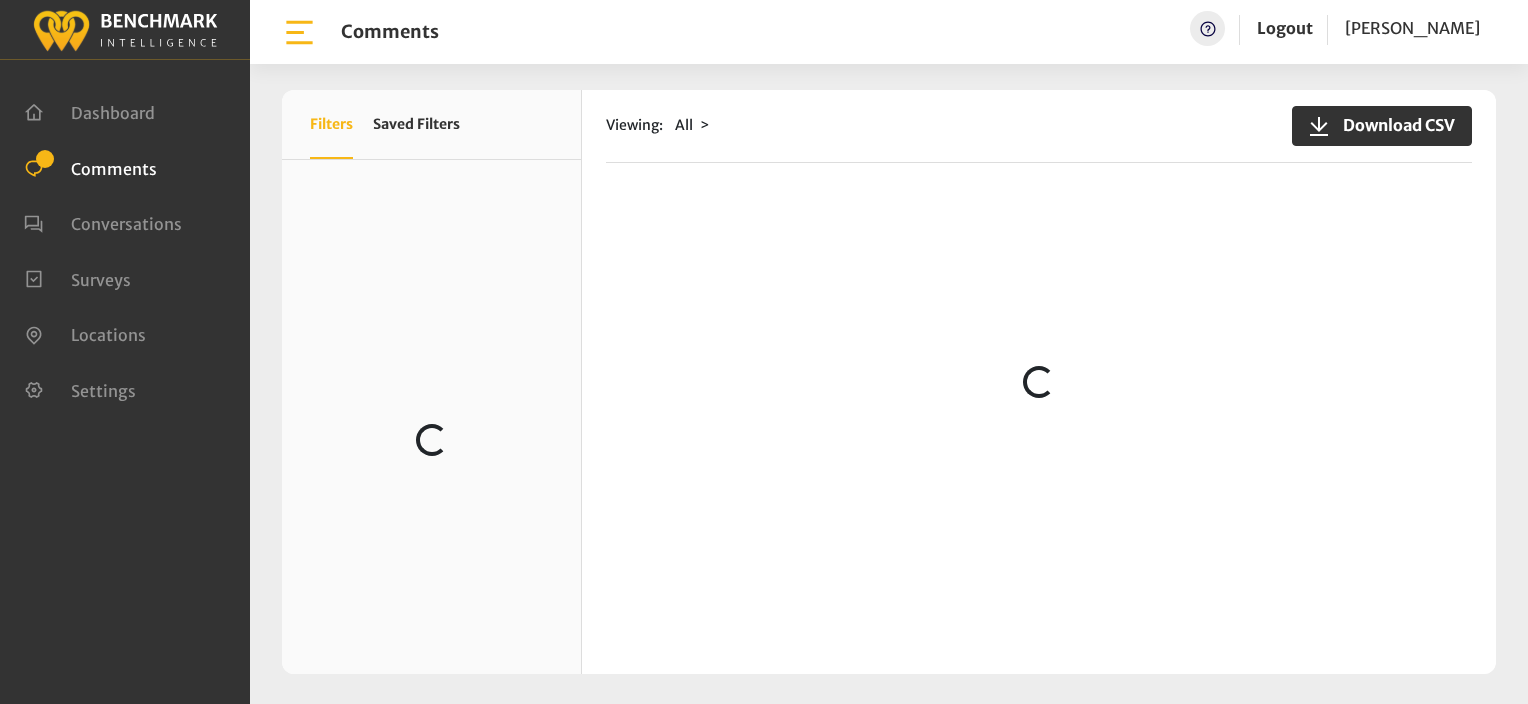 scroll, scrollTop: 0, scrollLeft: 0, axis: both 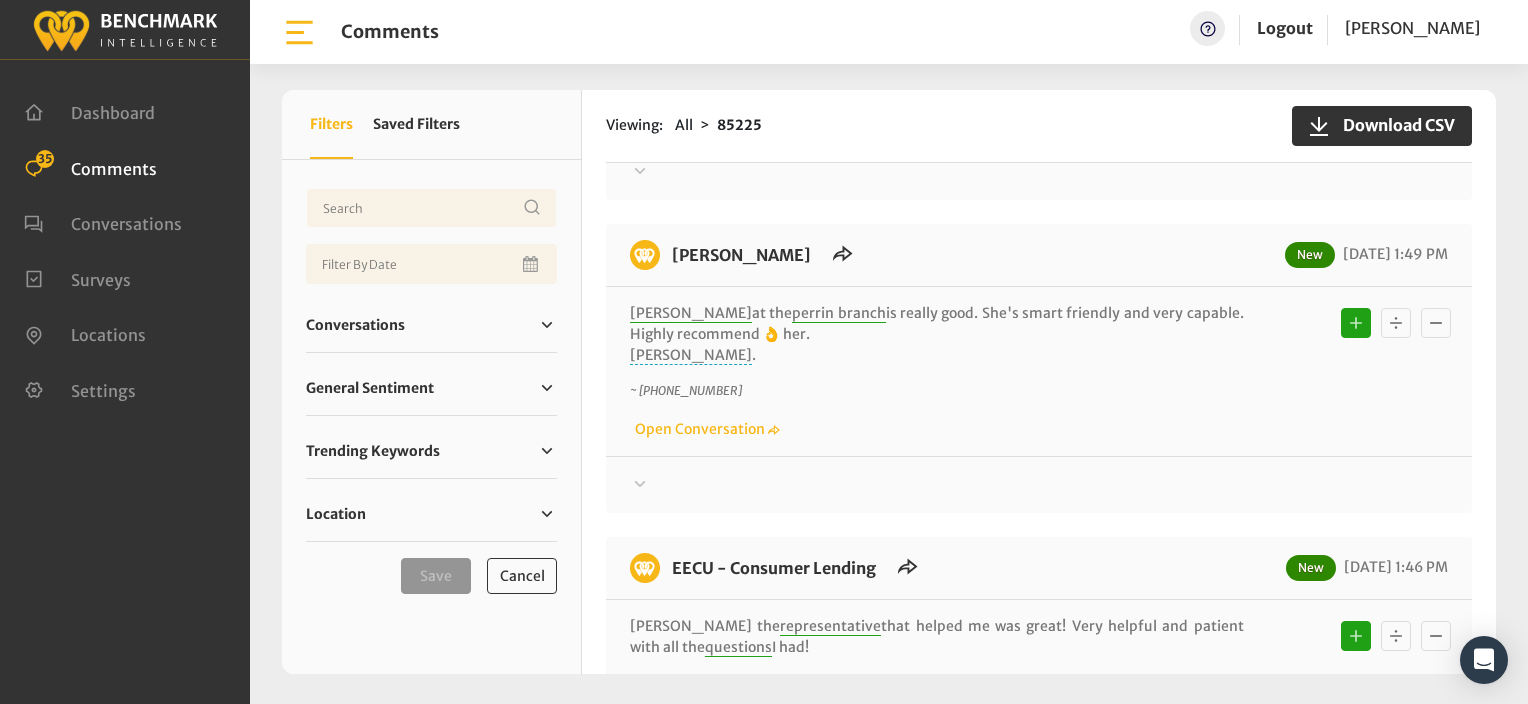 click on "EECU - [GEOGRAPHIC_DATA]
New
[DATE] 2:32 PM
The  employee  was very nice and is good with helping
~ [PHONE_NUMBER]
Open Conversation" 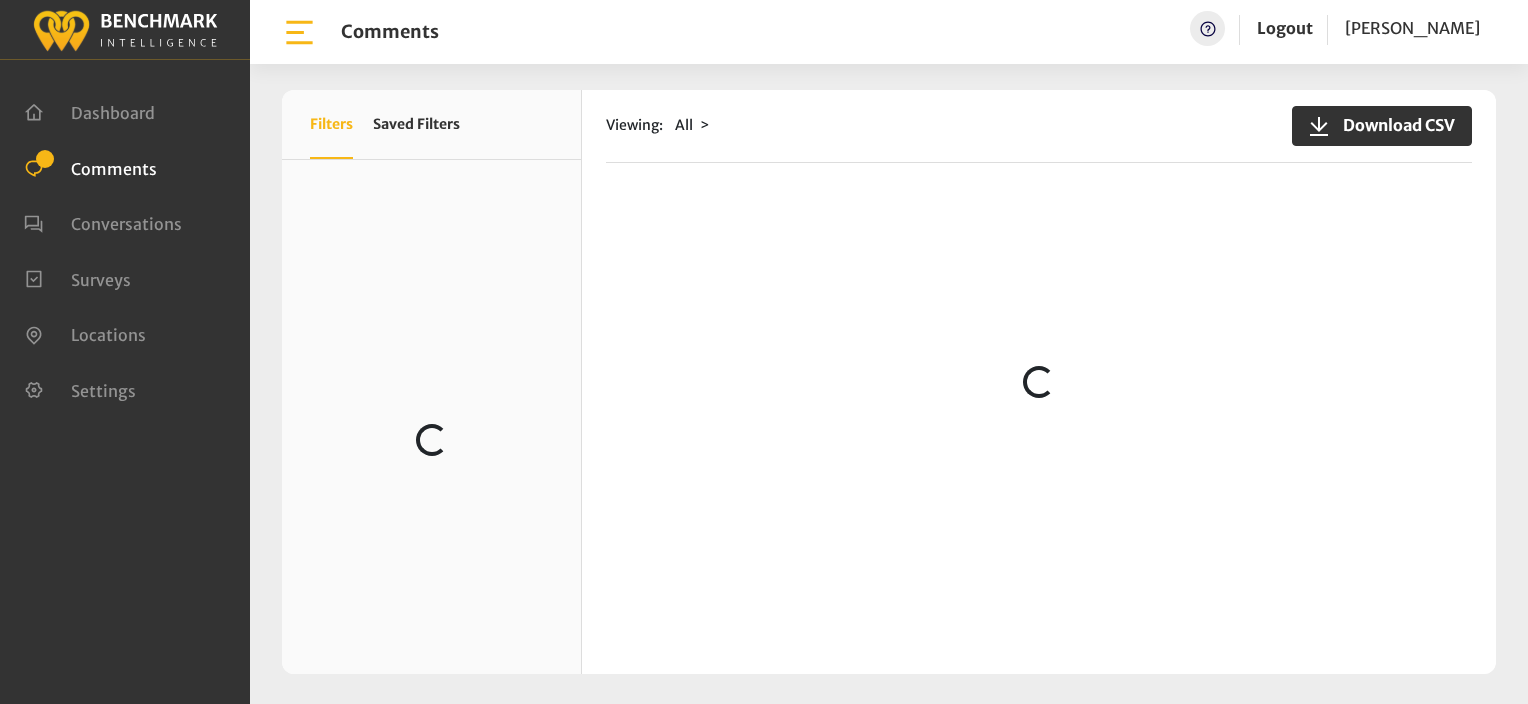 scroll, scrollTop: 0, scrollLeft: 0, axis: both 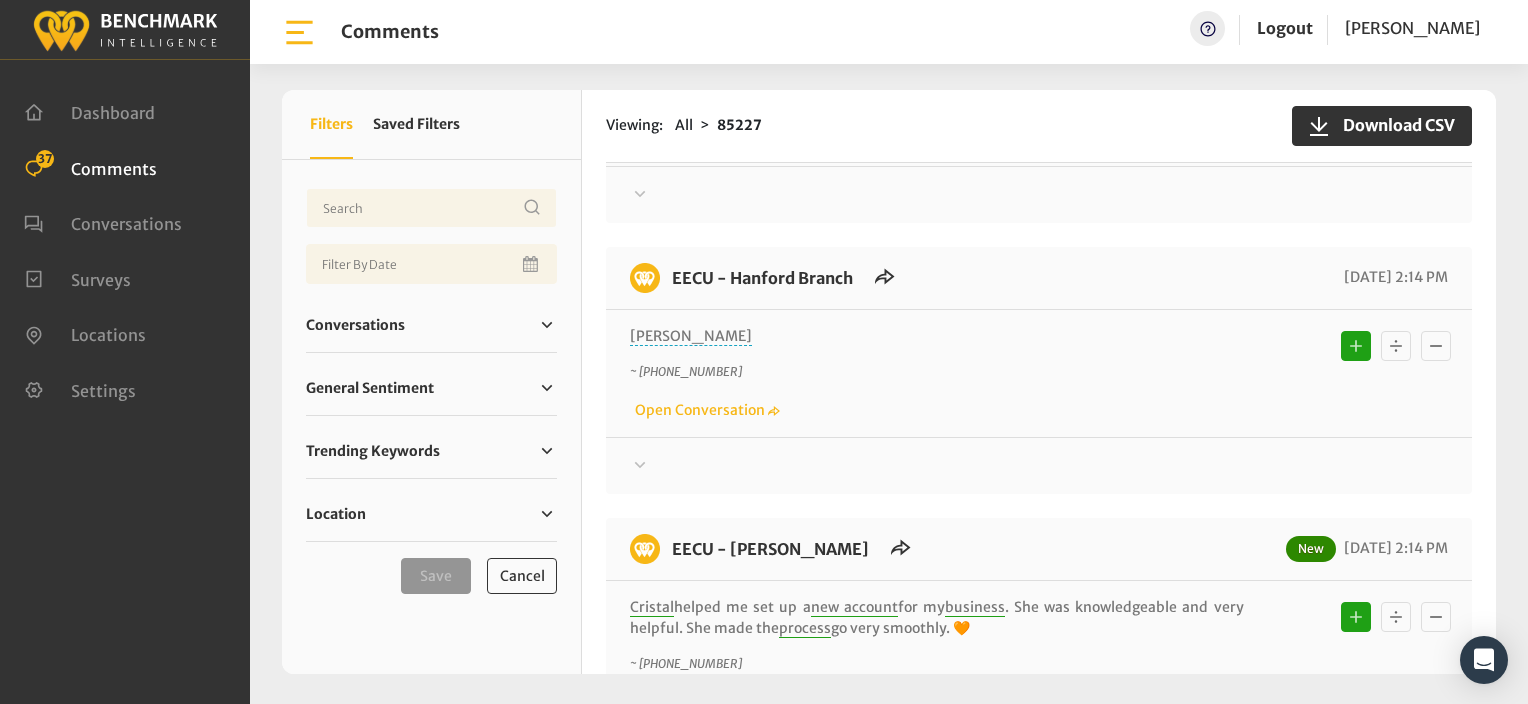 click 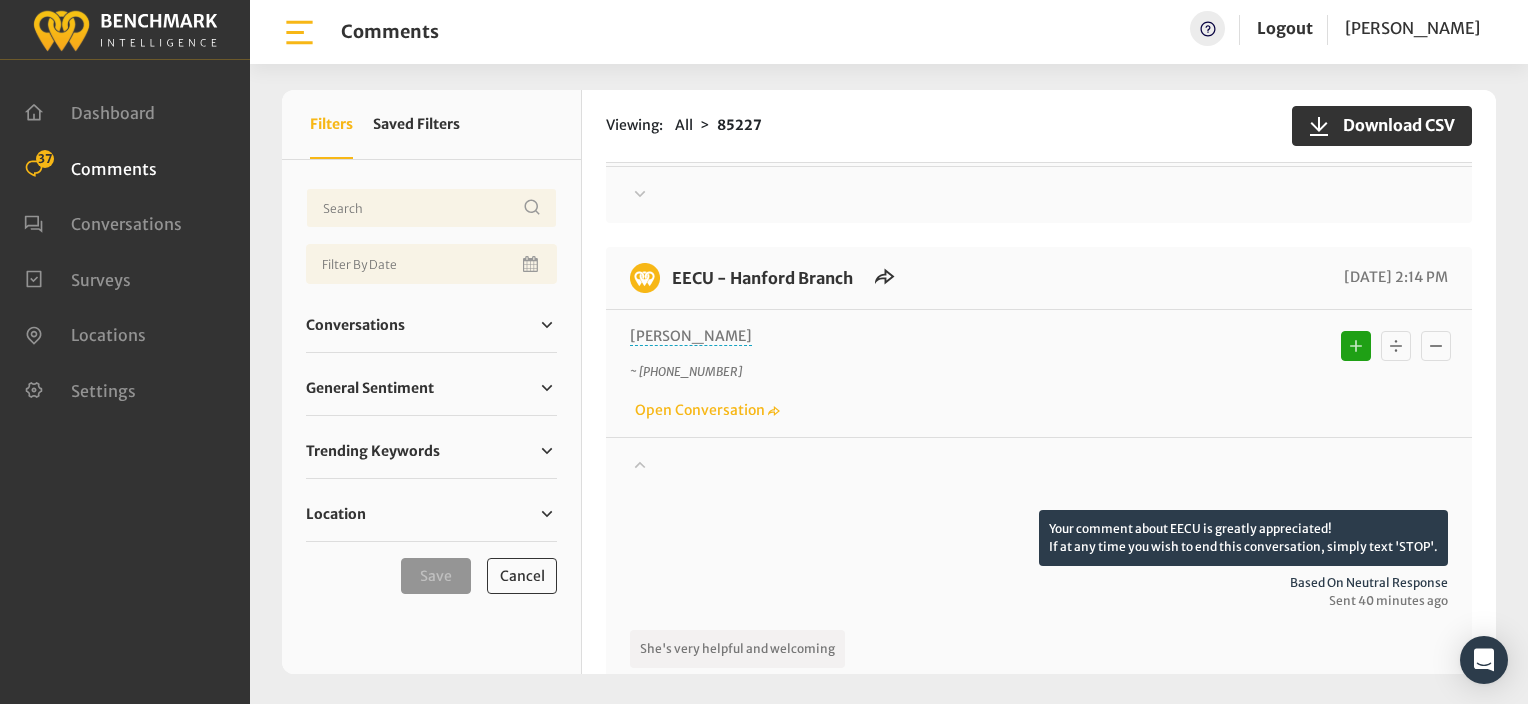 click 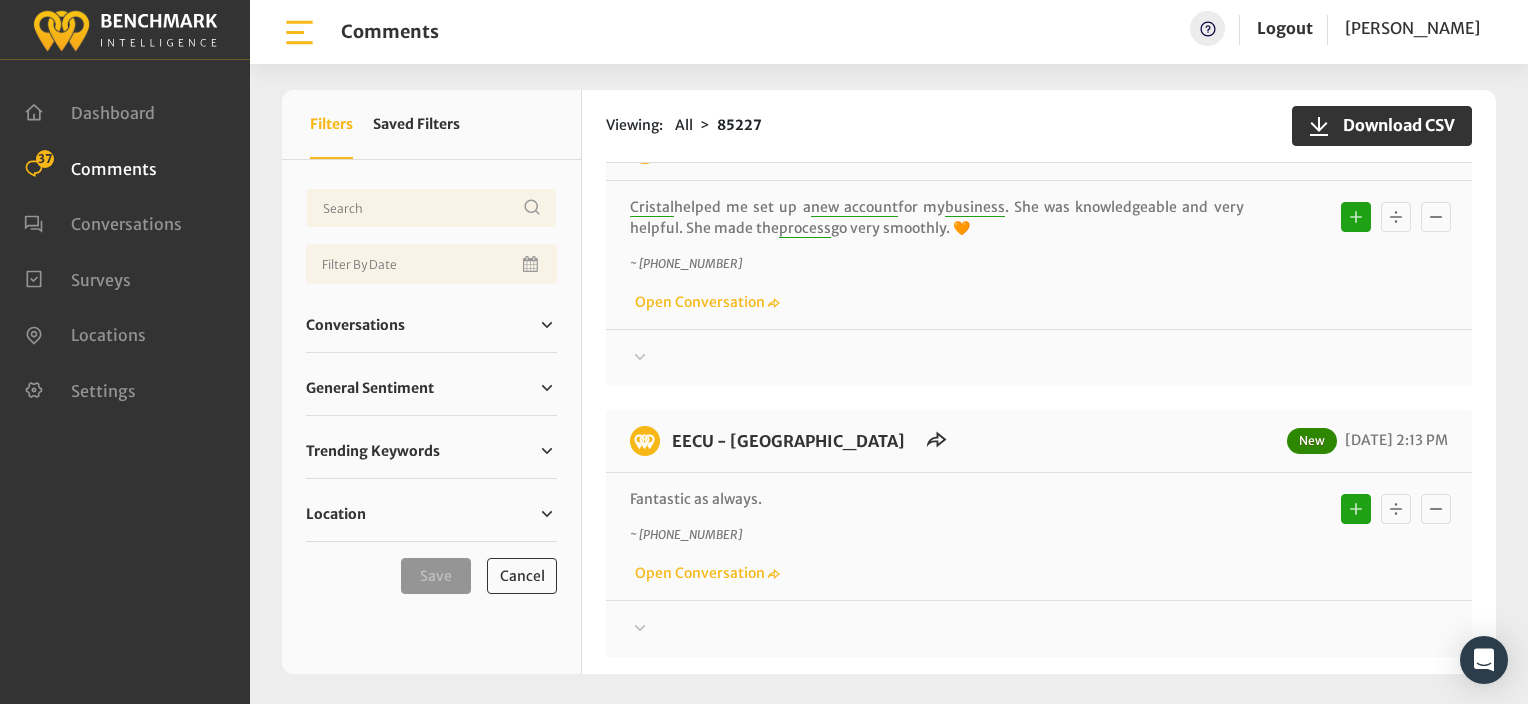 scroll, scrollTop: 1700, scrollLeft: 0, axis: vertical 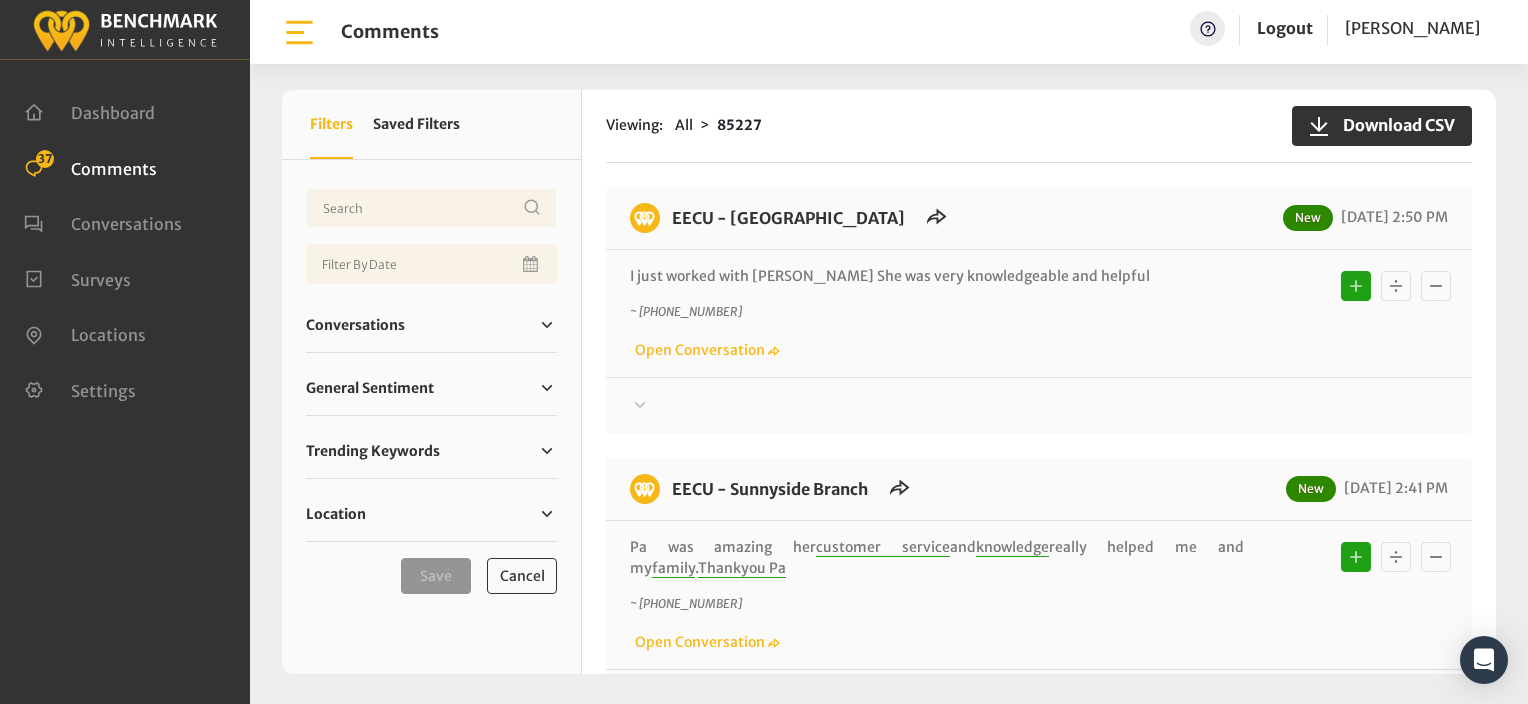 click on "EECU - Clinton Way
New
07/01/2025 2:50 PM
I just worked with Brenda C. She was very knowledgeable and helpful
~ +15594783633
Open Conversation" 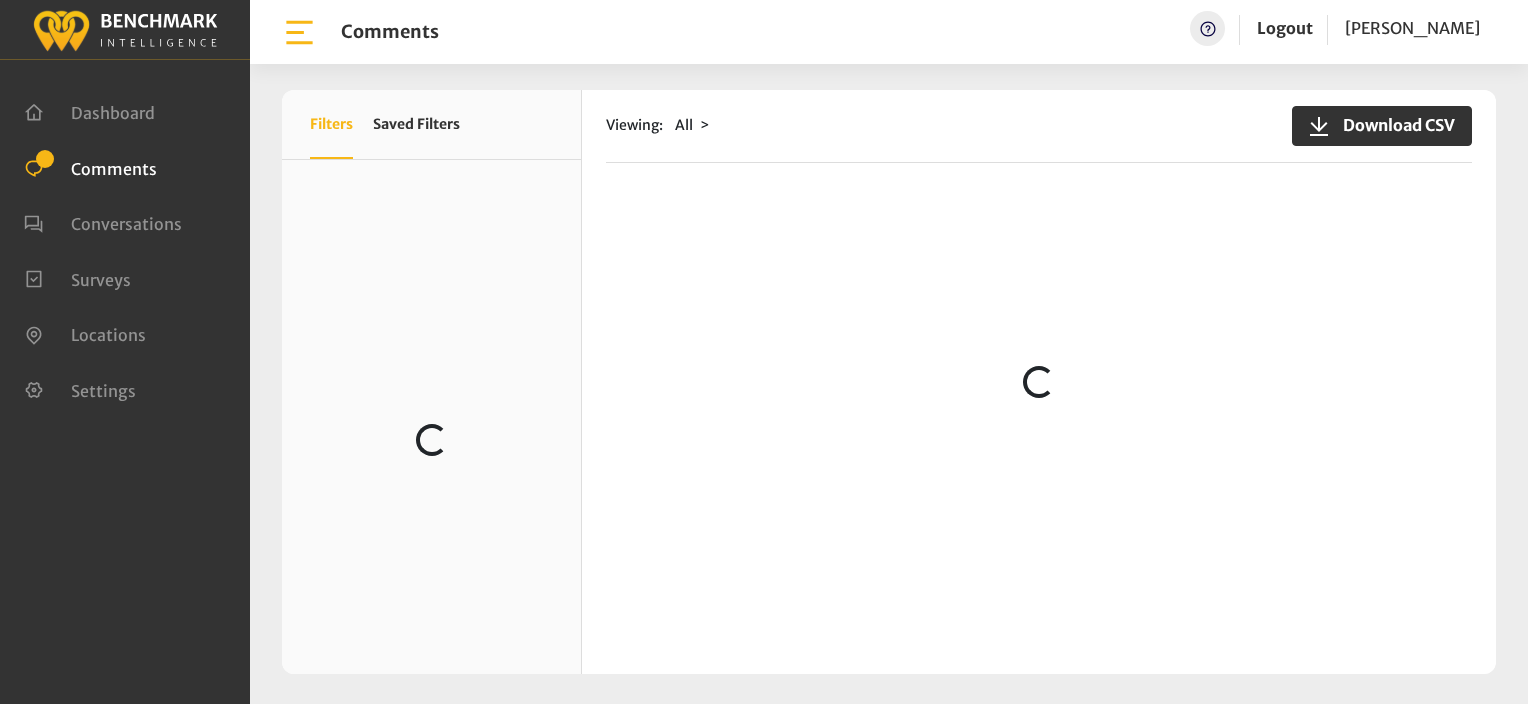 scroll, scrollTop: 0, scrollLeft: 0, axis: both 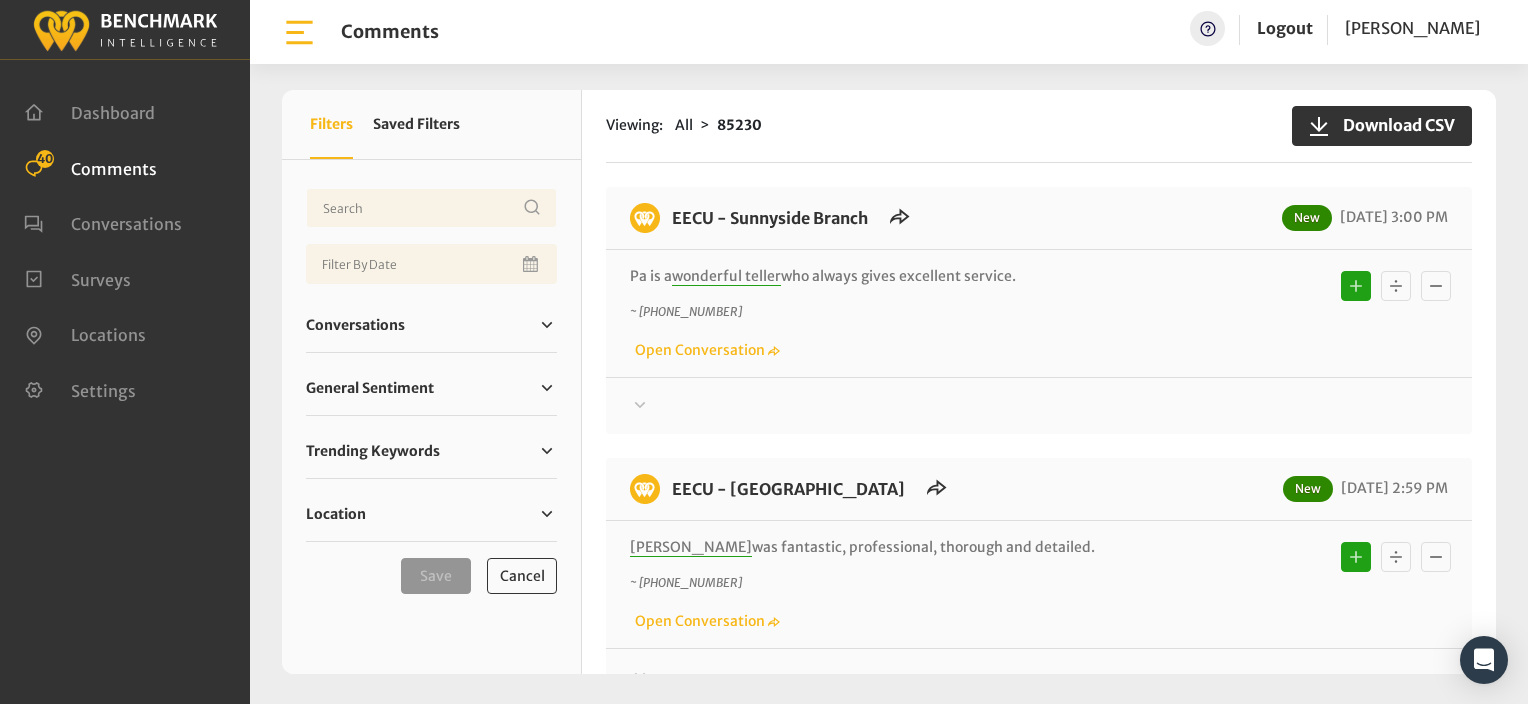 click on "Viewing:
All
85230
Download CSV" 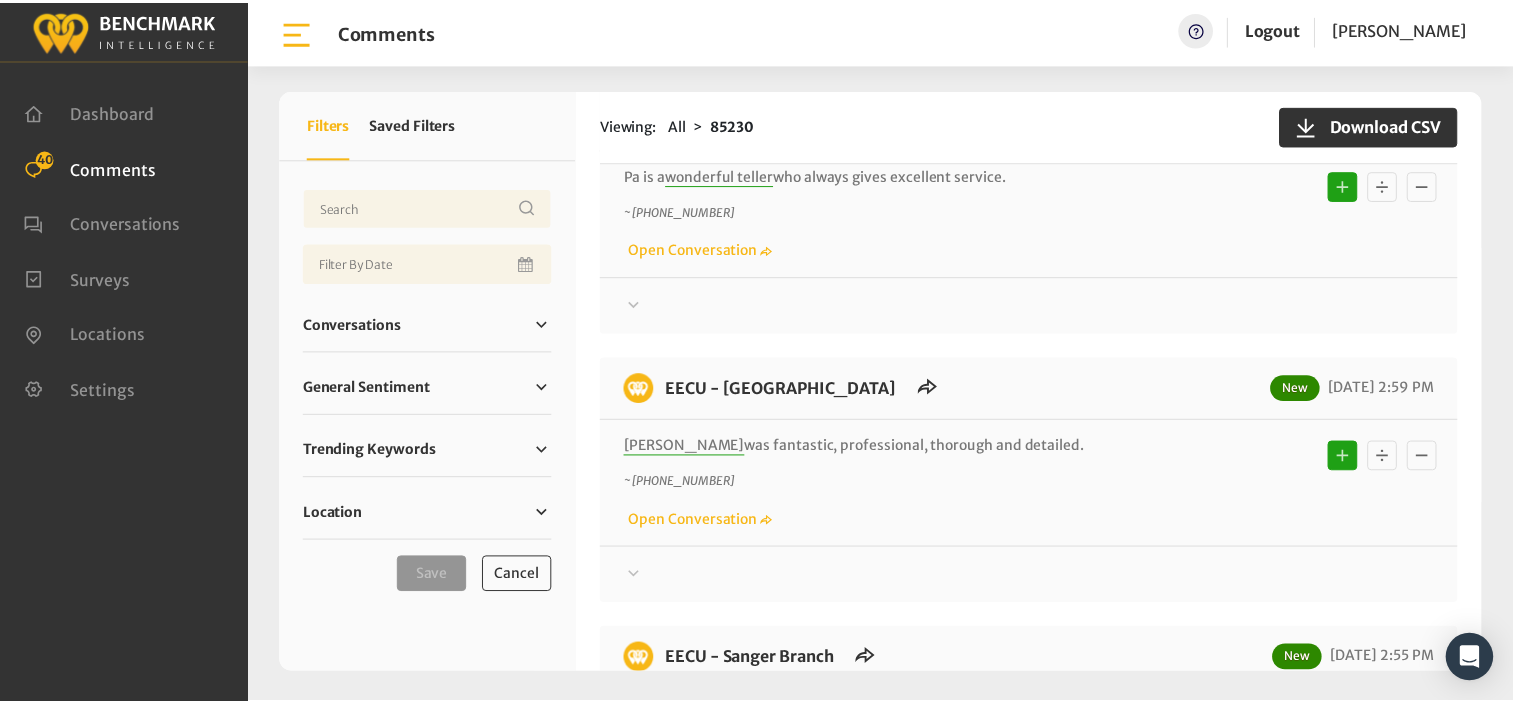 scroll, scrollTop: 0, scrollLeft: 0, axis: both 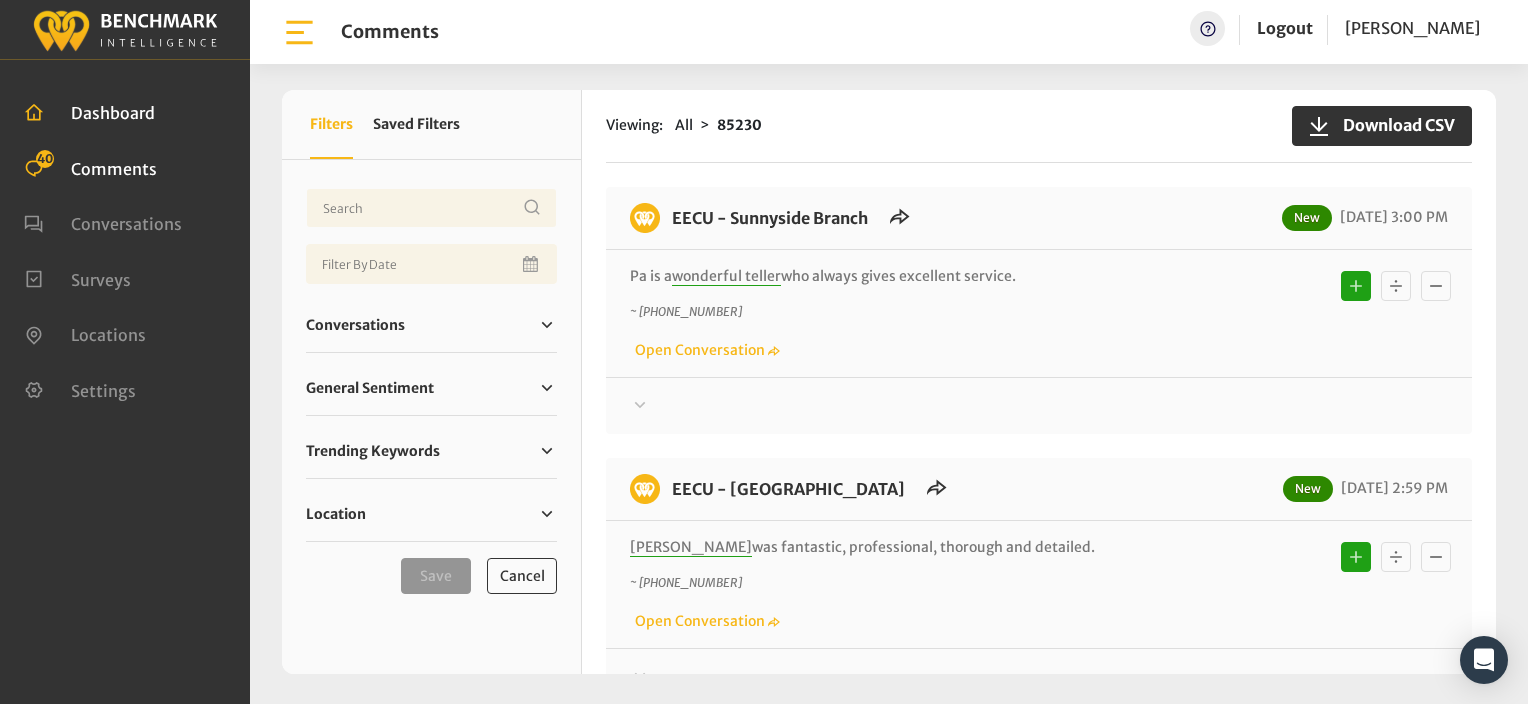 click on "Dashboard" 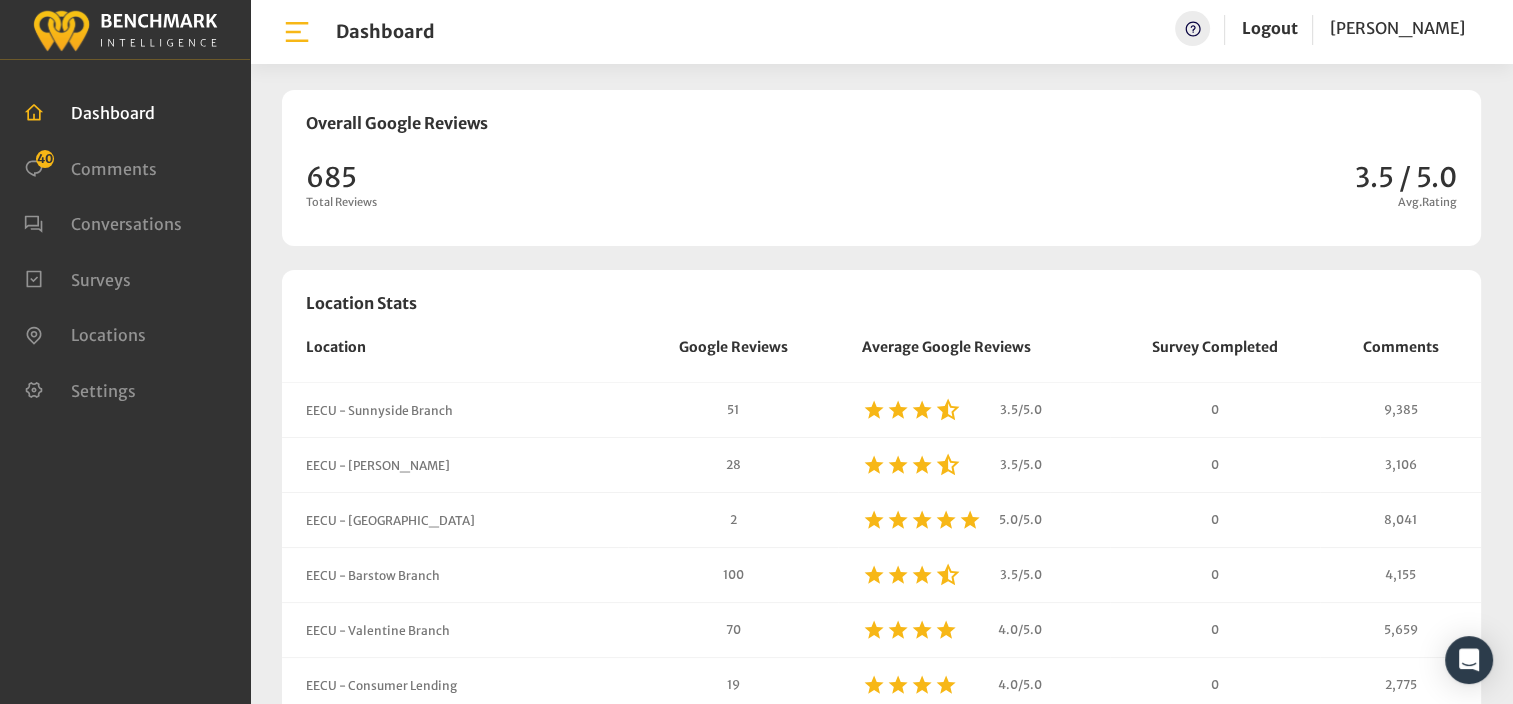 scroll, scrollTop: 998469, scrollLeft: 998487, axis: both 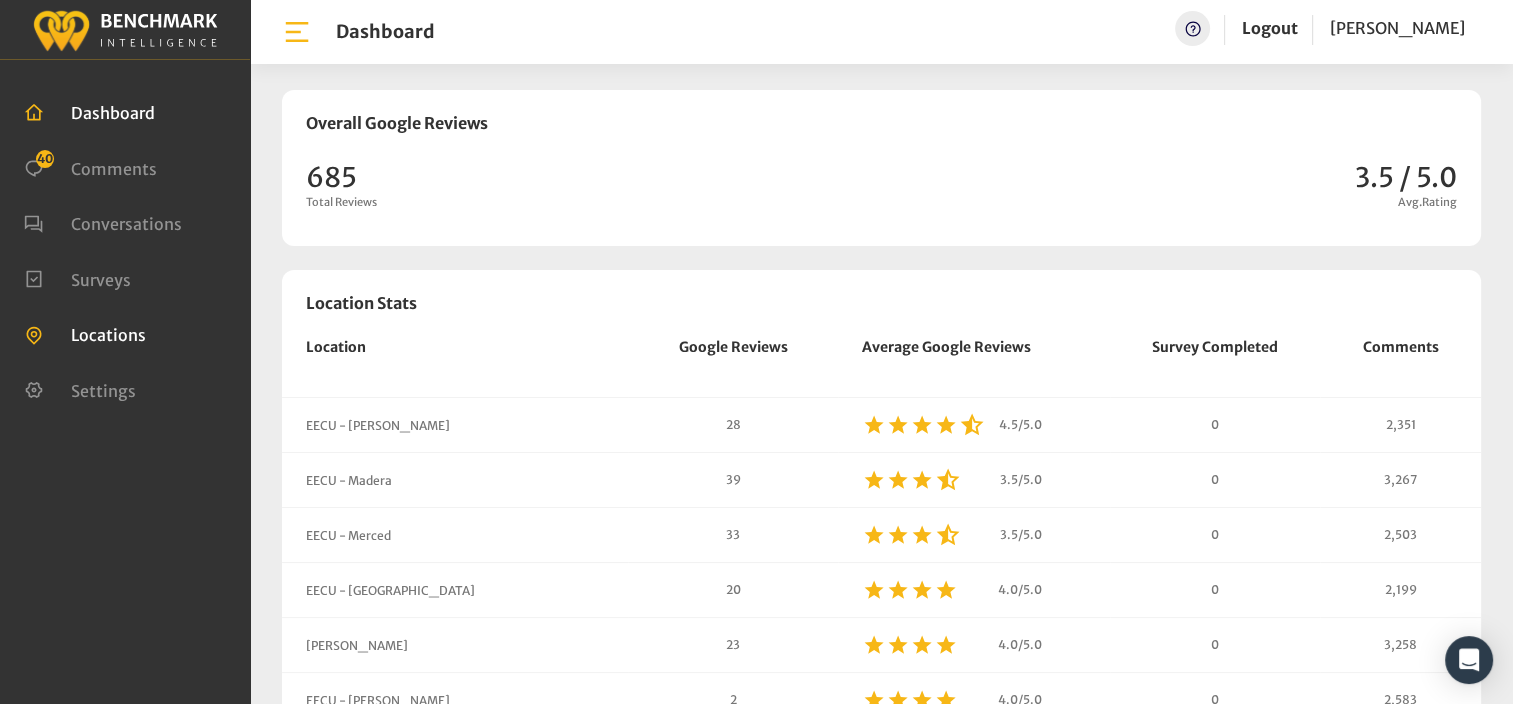 click on "Locations" 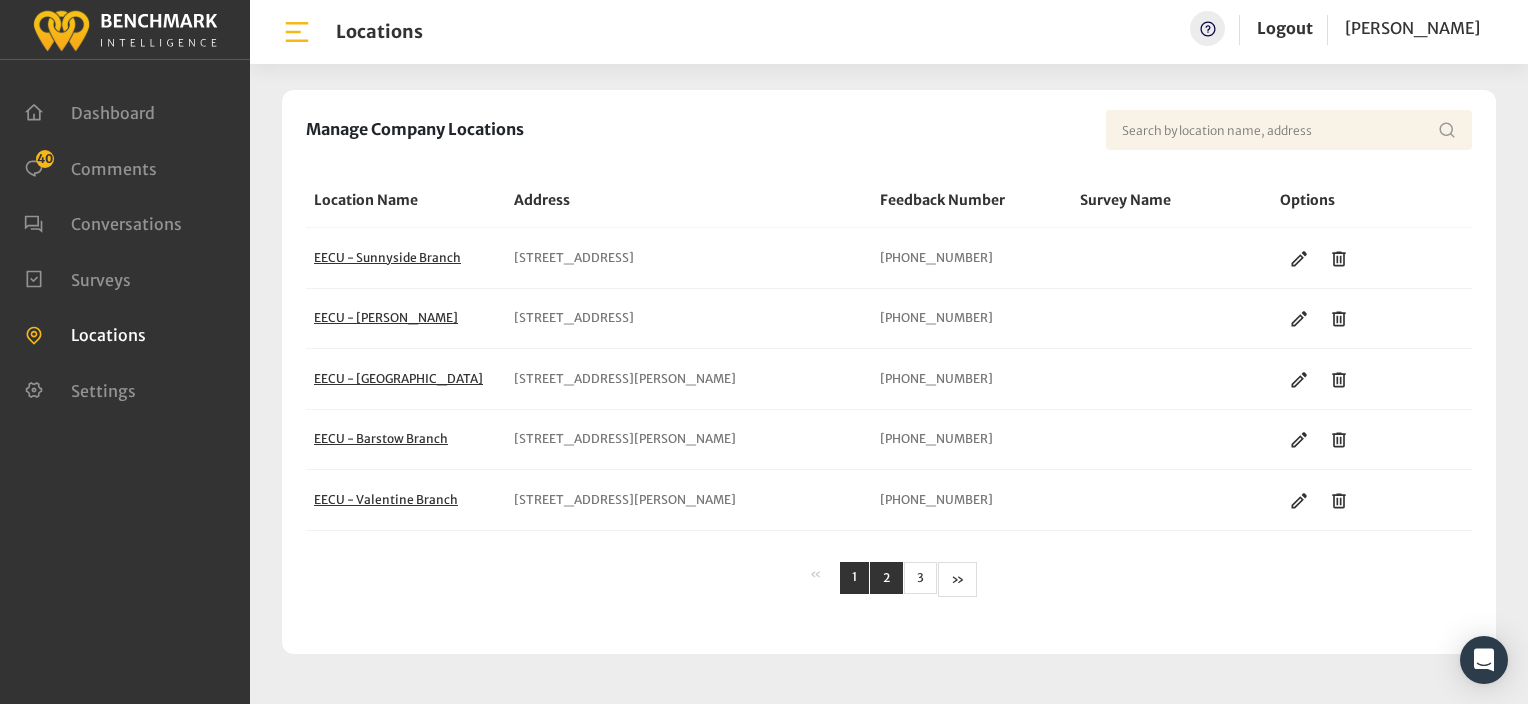 click on "Page
2" 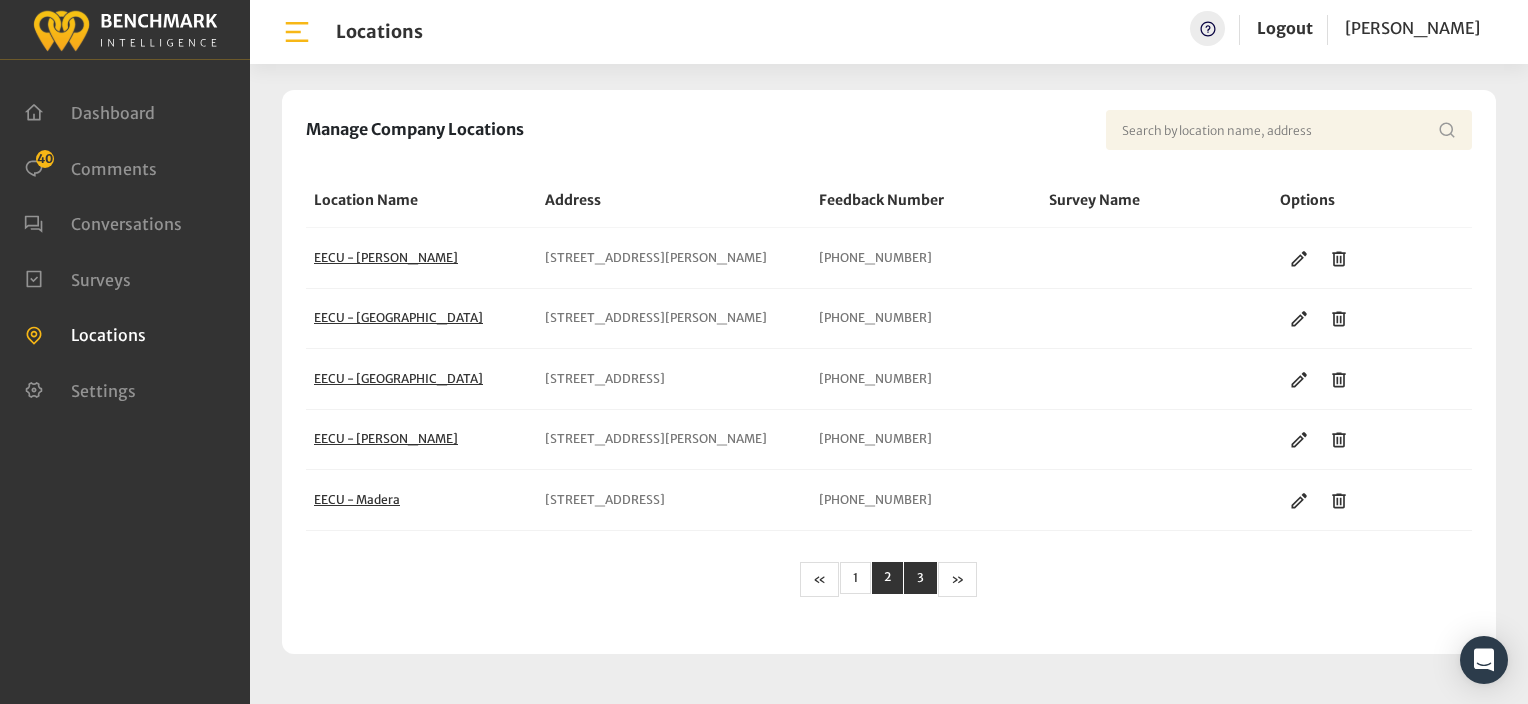 click on "Page
3" 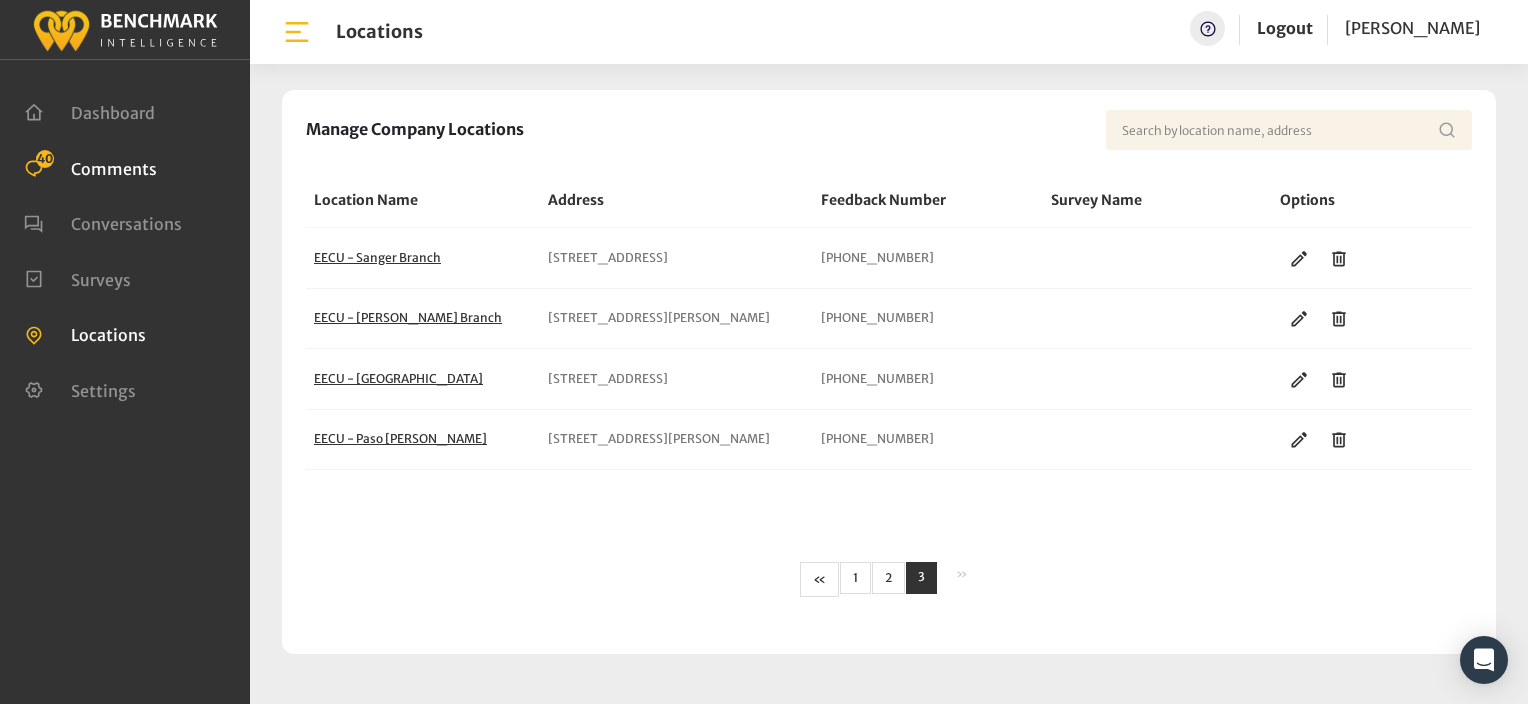 click on "Comments" 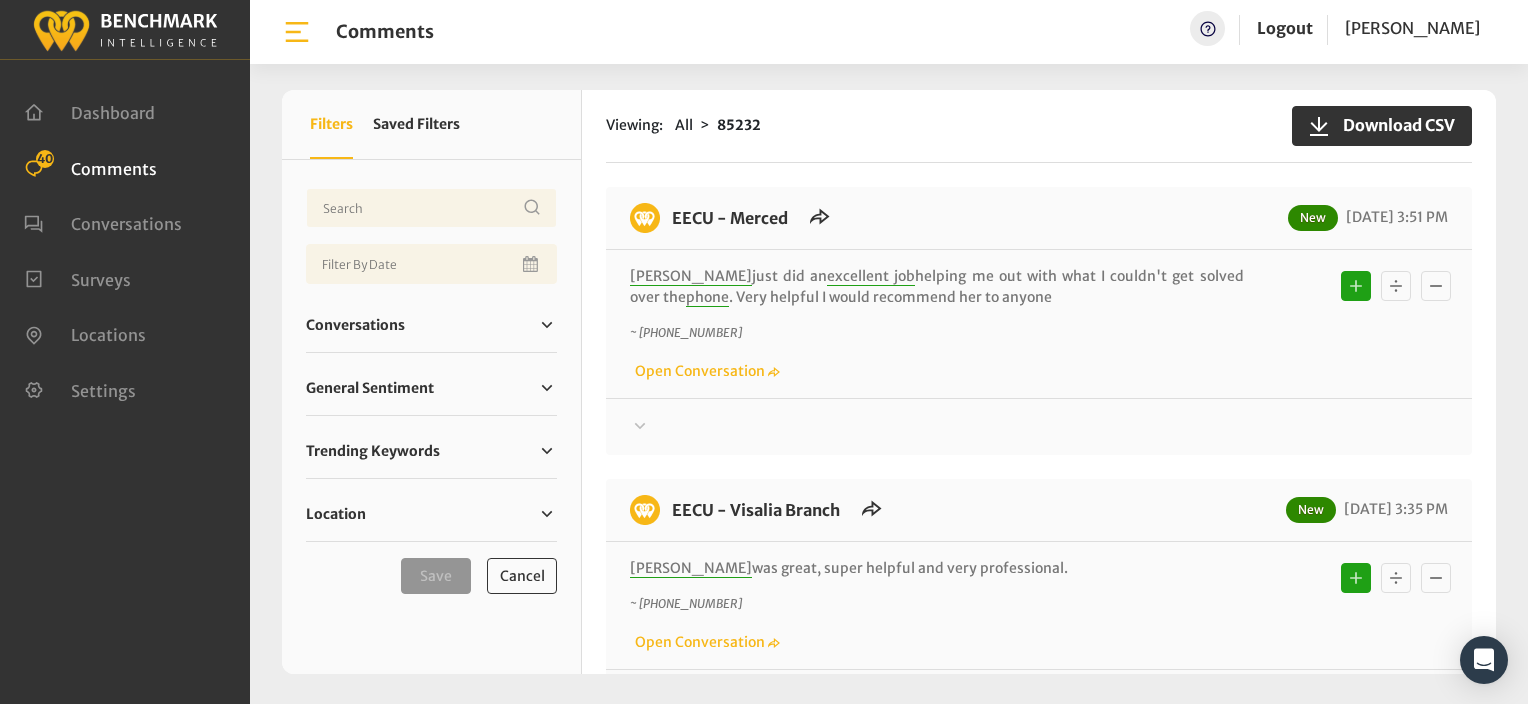 click on "~ +12093164816
Open Conversation" 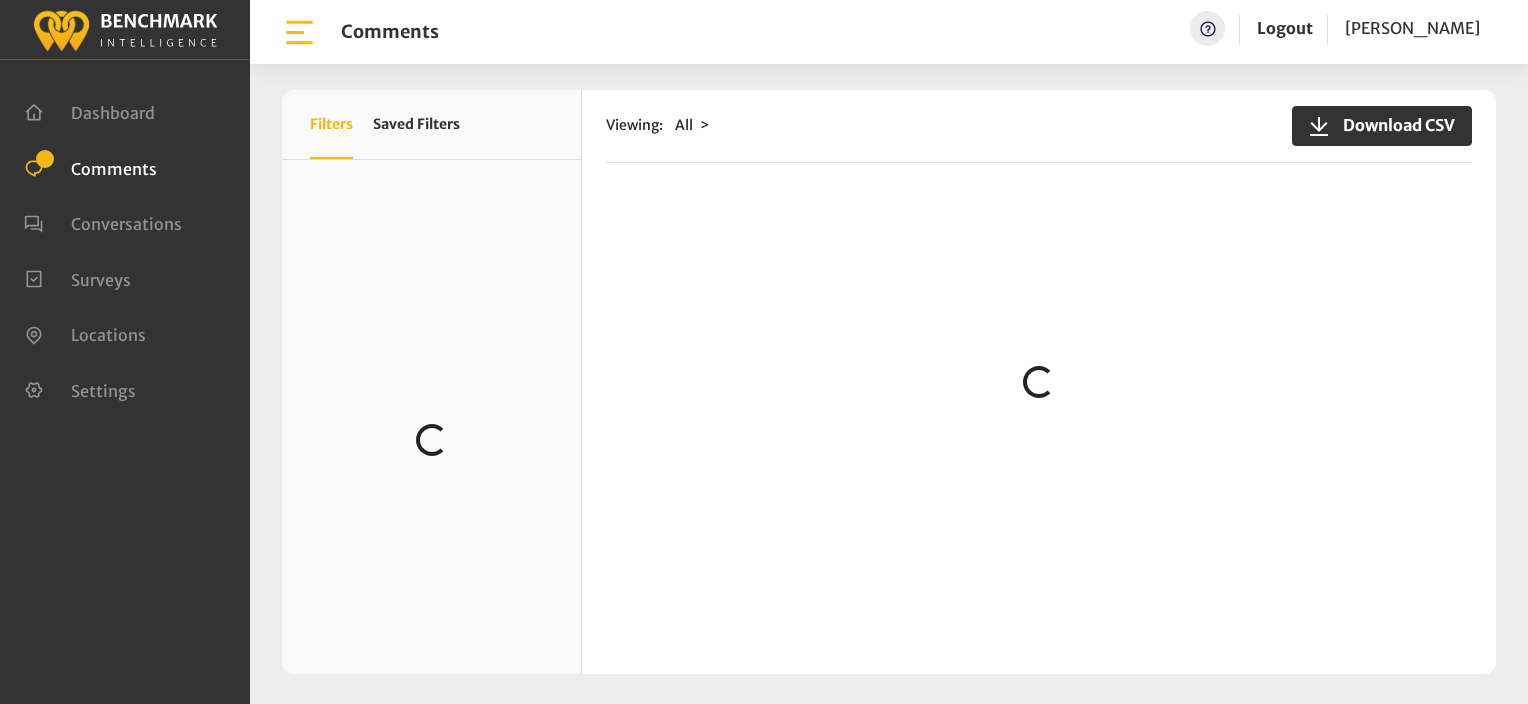 scroll, scrollTop: 0, scrollLeft: 0, axis: both 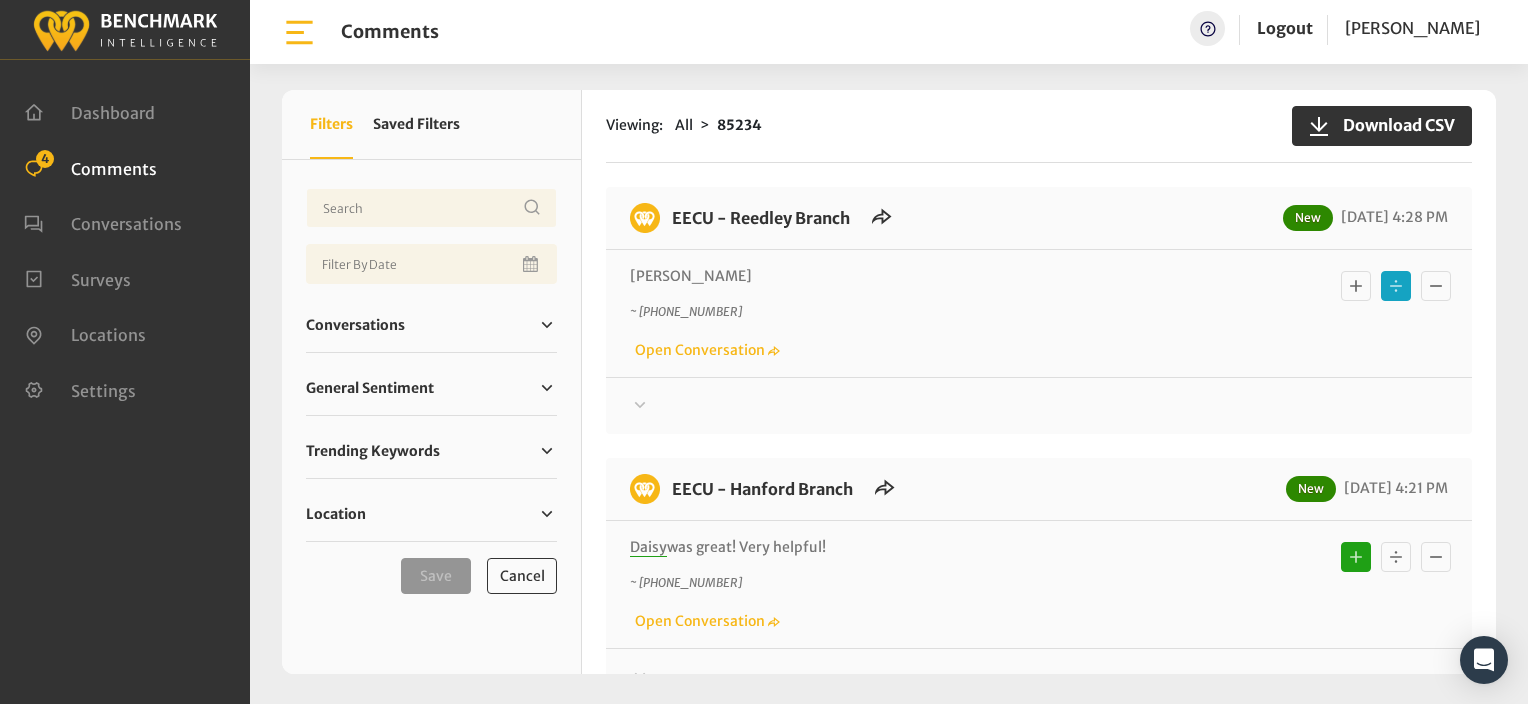 click on "Viewing:
All
85234
Download CSV" 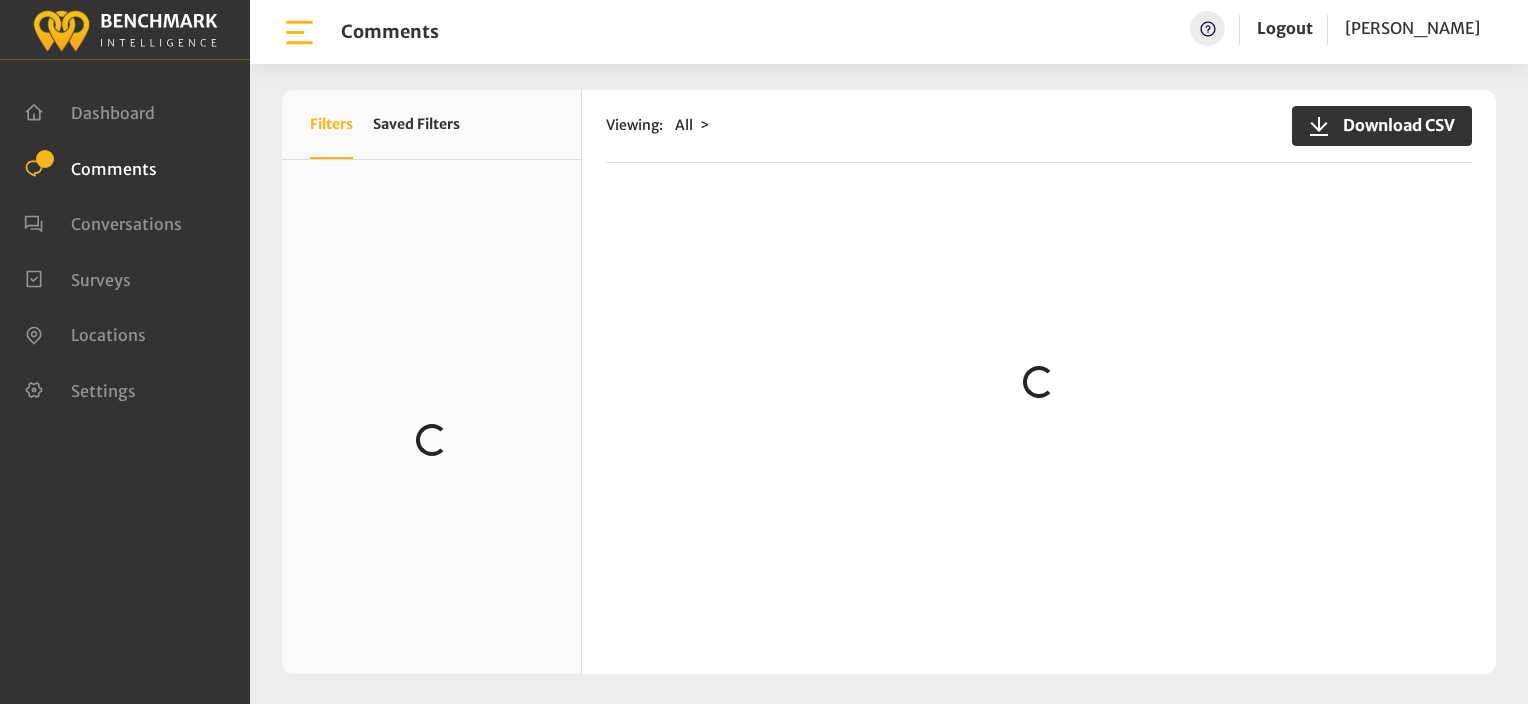 scroll, scrollTop: 0, scrollLeft: 0, axis: both 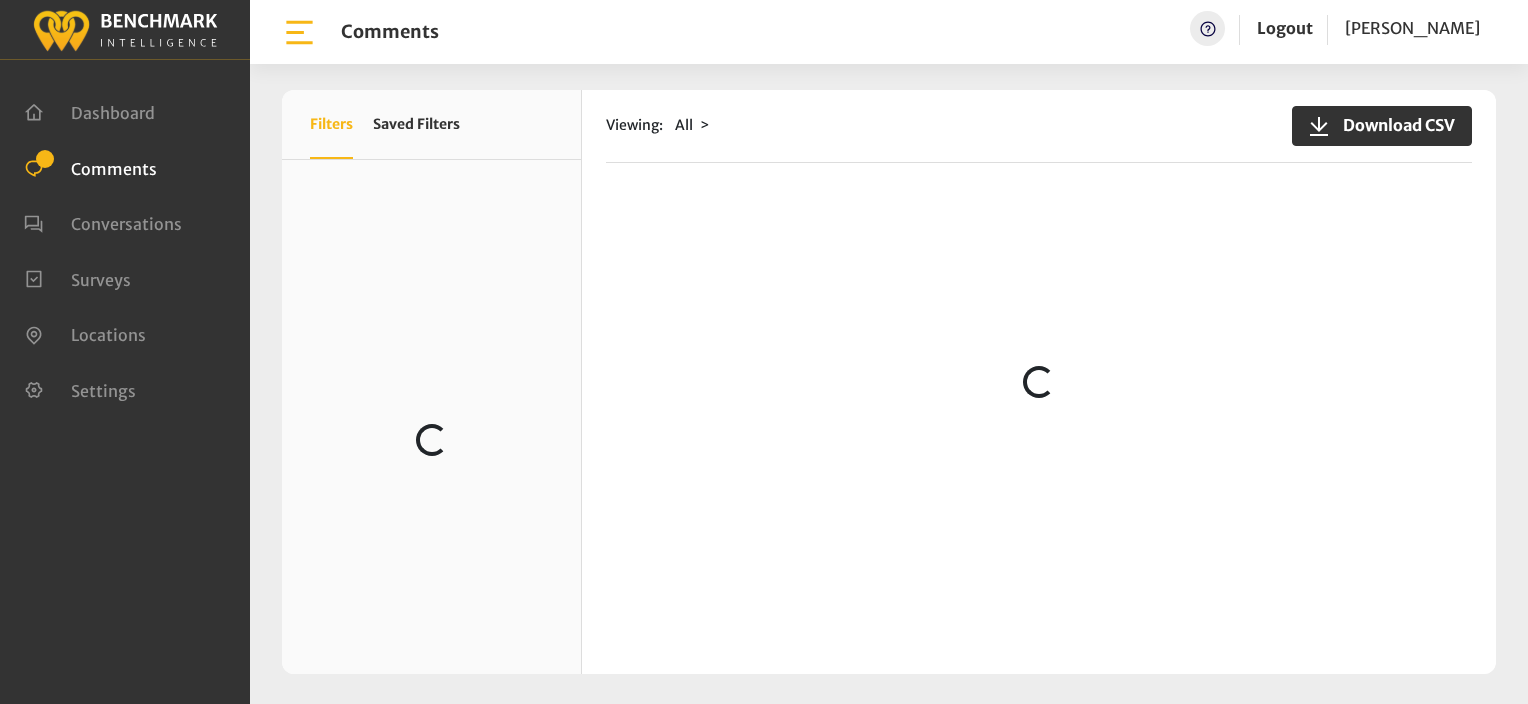 click on "Viewing:
All
Download CSV
Loading..." 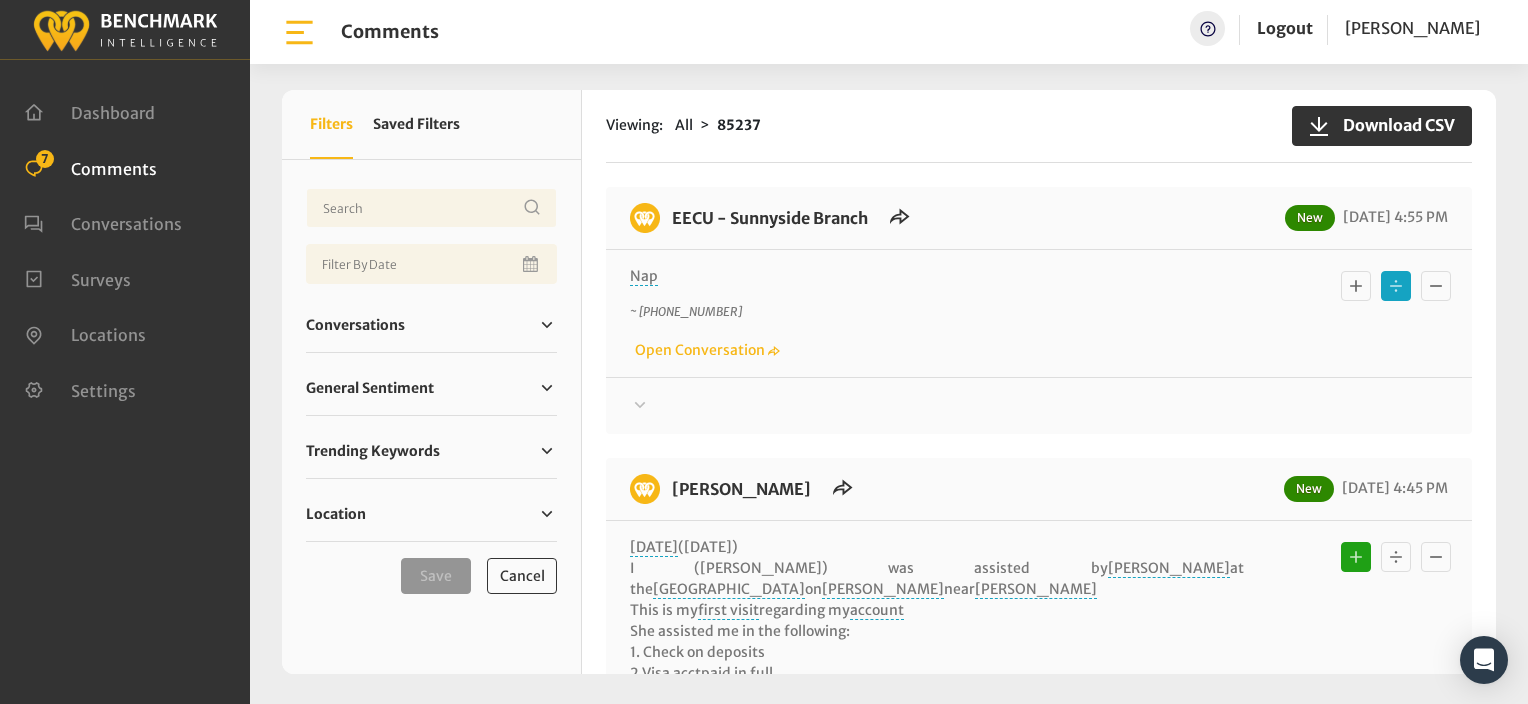 click 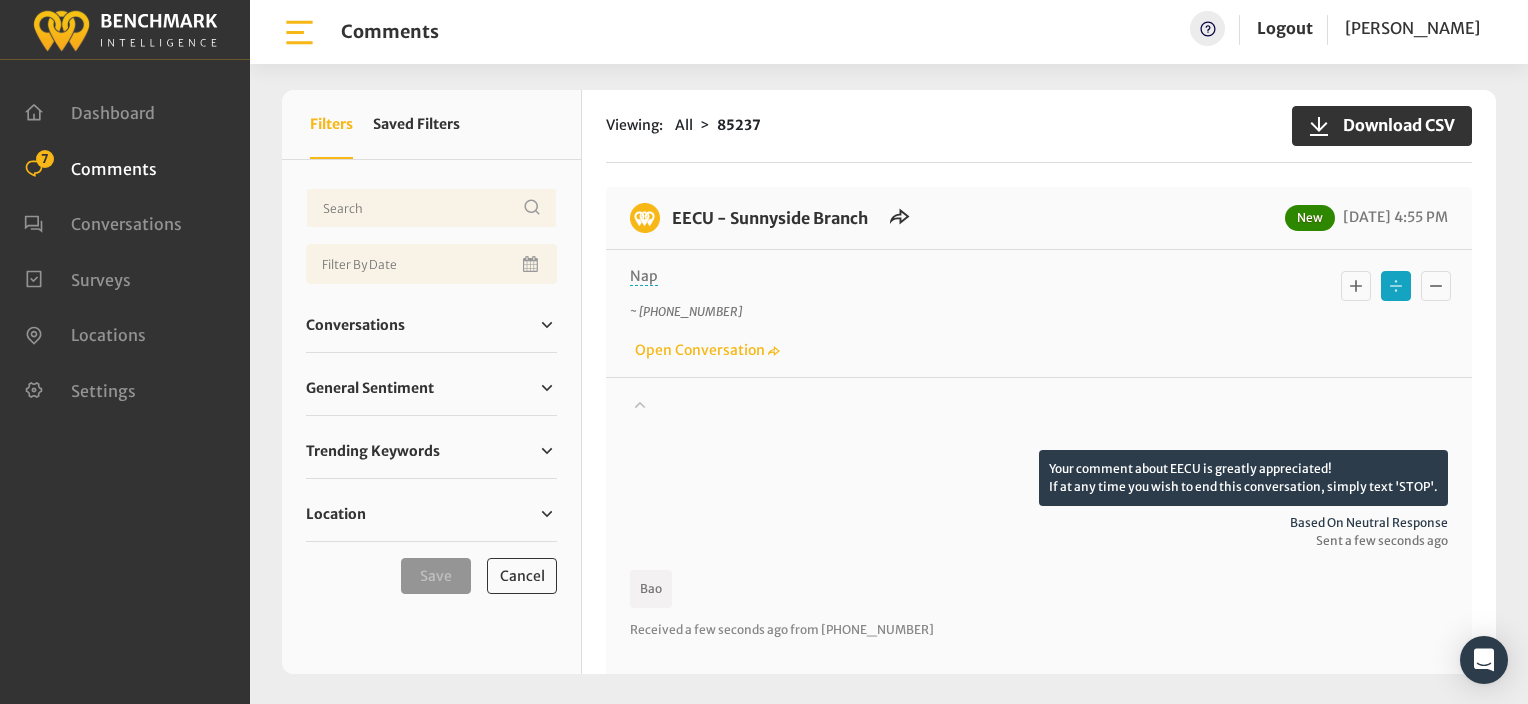 click 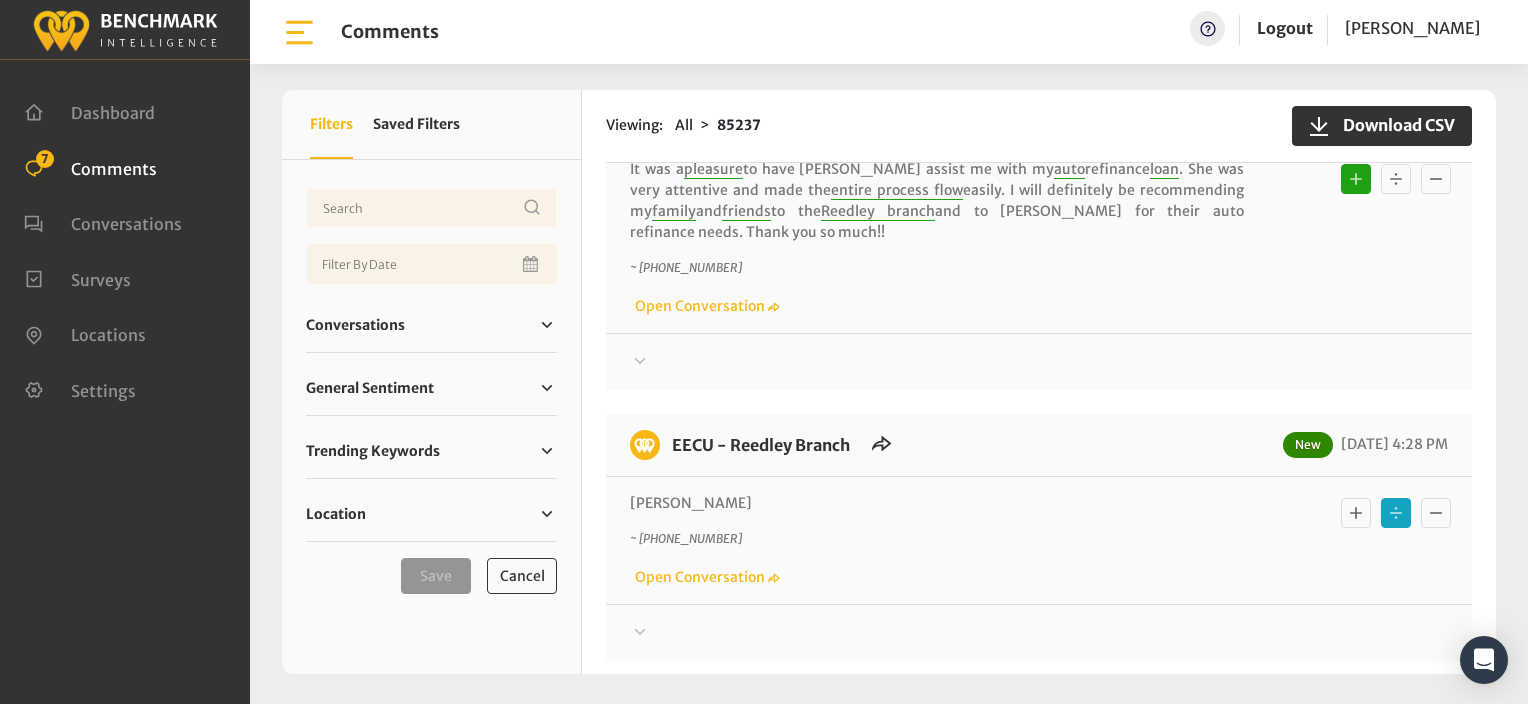scroll, scrollTop: 1200, scrollLeft: 0, axis: vertical 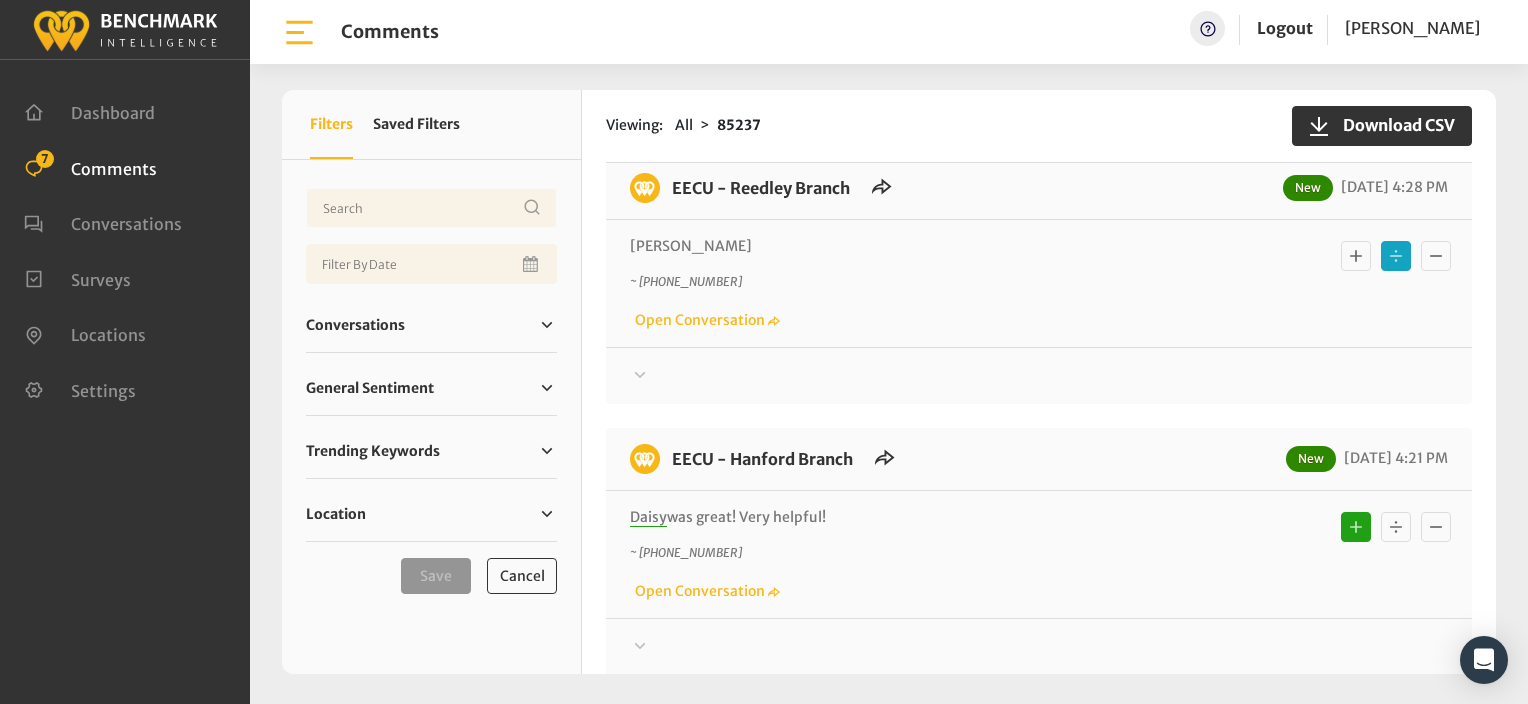 click 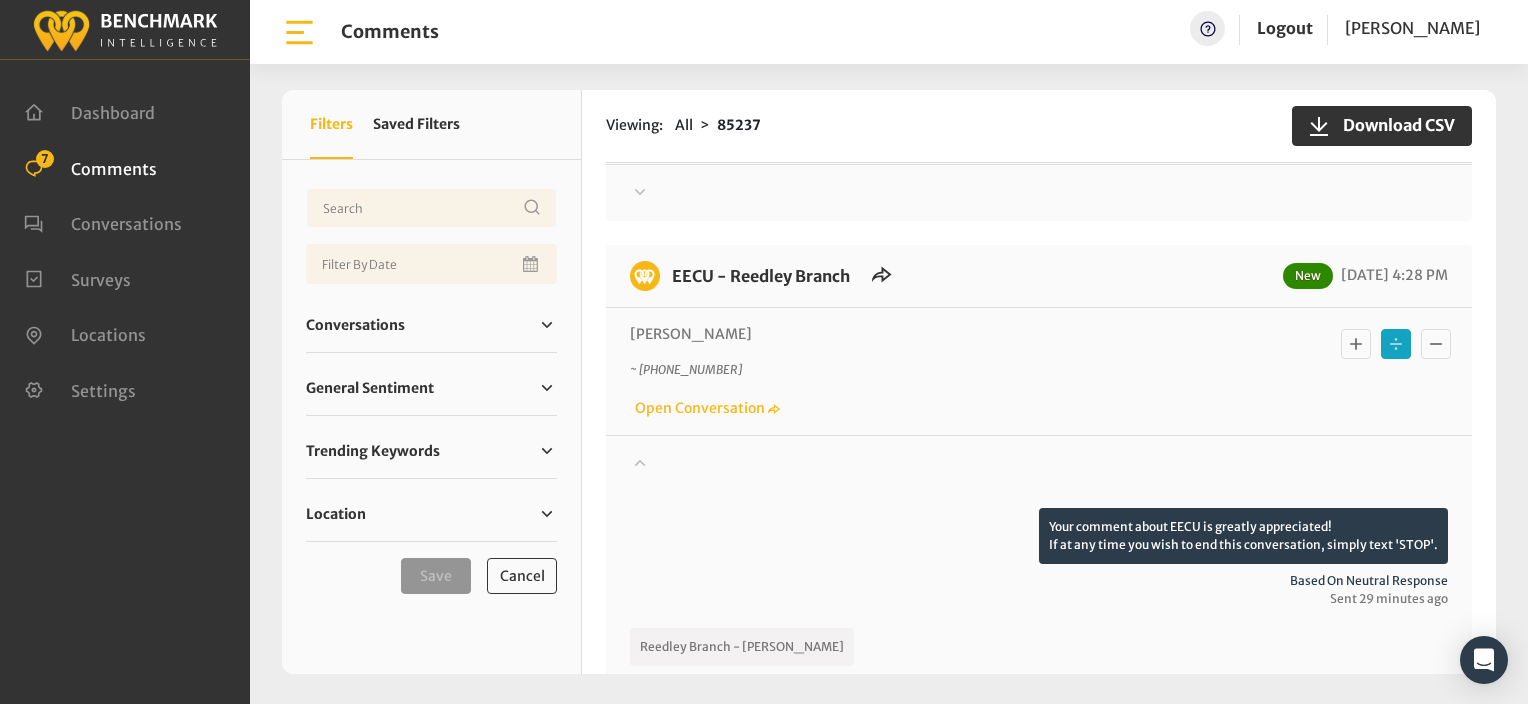 scroll, scrollTop: 1000, scrollLeft: 0, axis: vertical 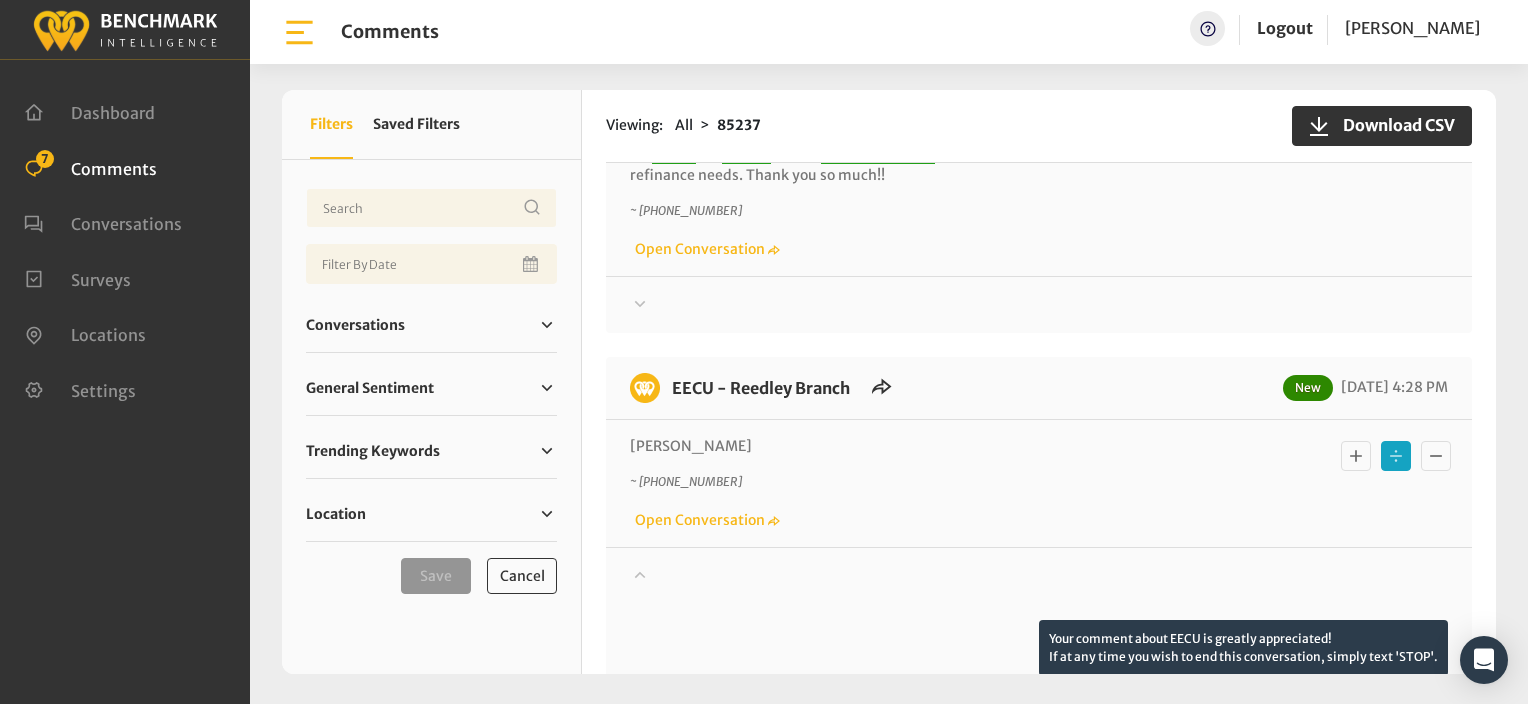 click 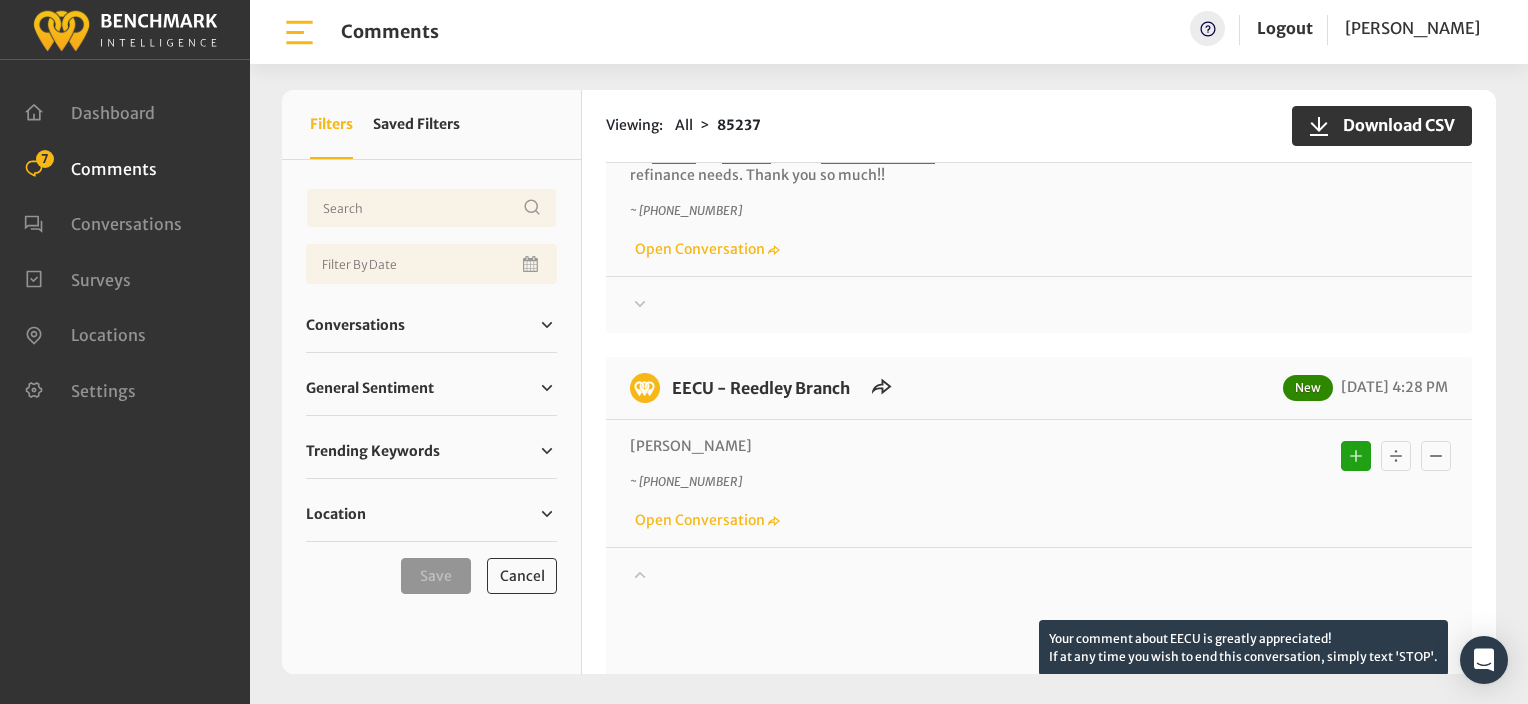type 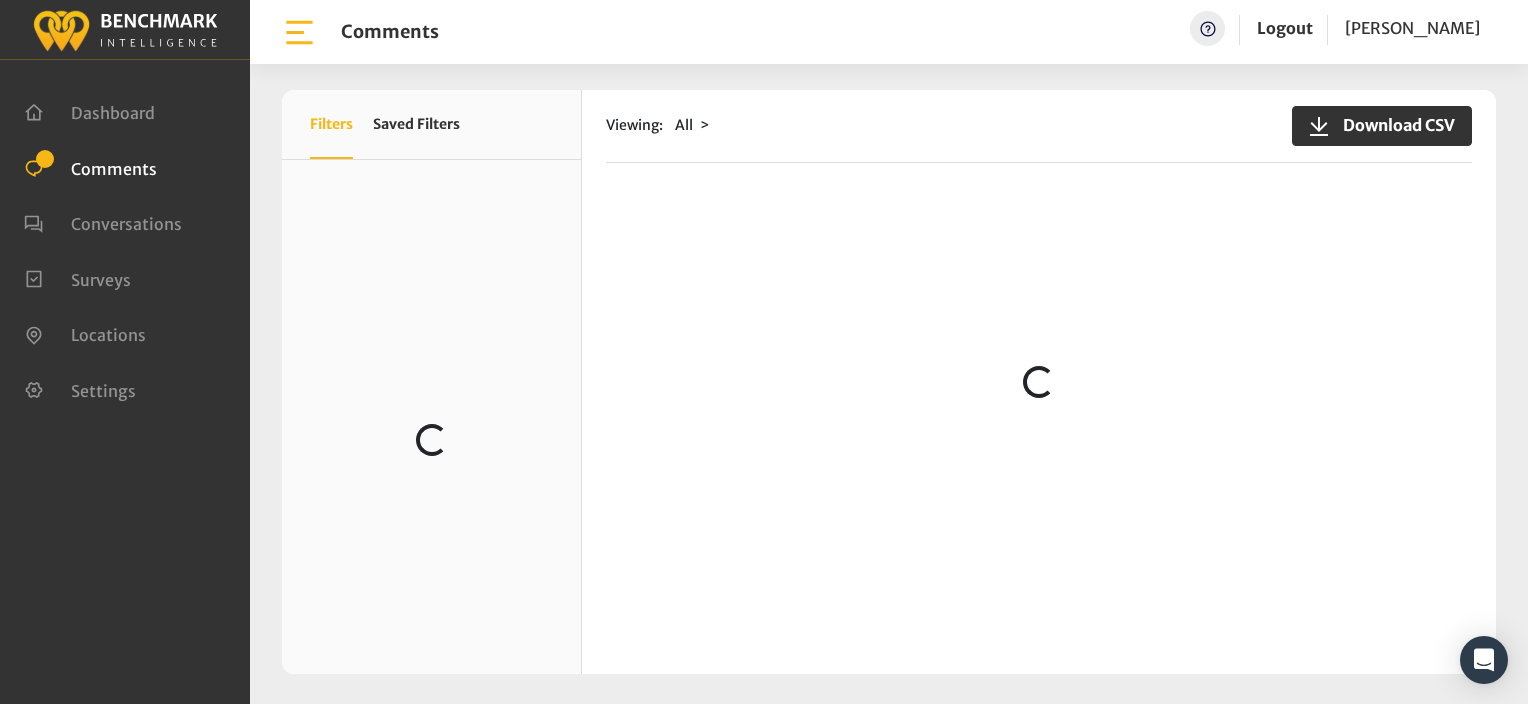 scroll, scrollTop: 0, scrollLeft: 0, axis: both 